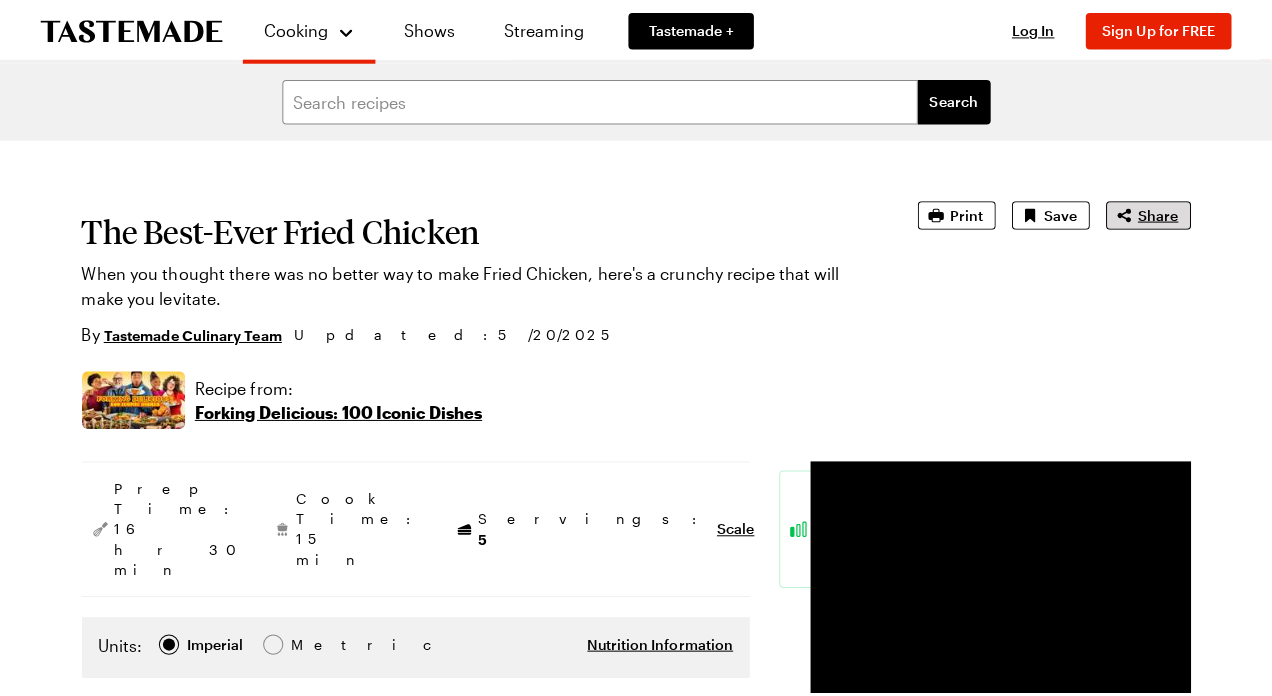 scroll, scrollTop: 0, scrollLeft: 0, axis: both 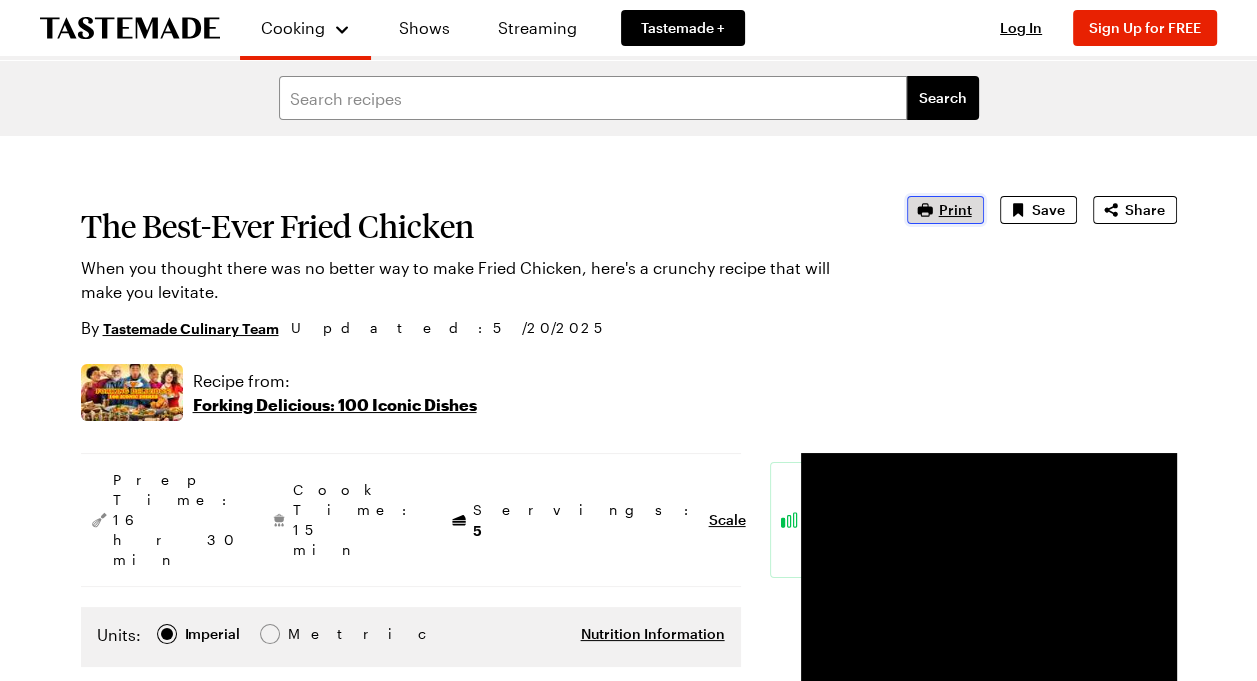 click on "Print" at bounding box center [955, 210] 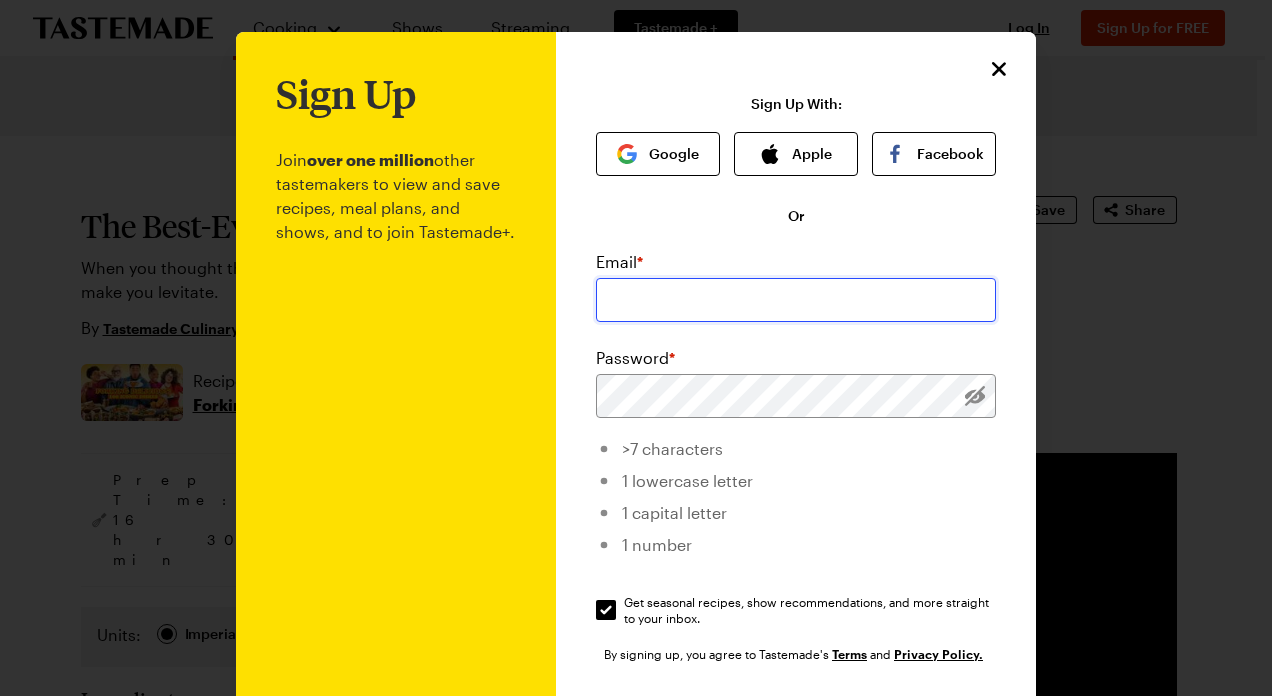 click at bounding box center [796, 300] 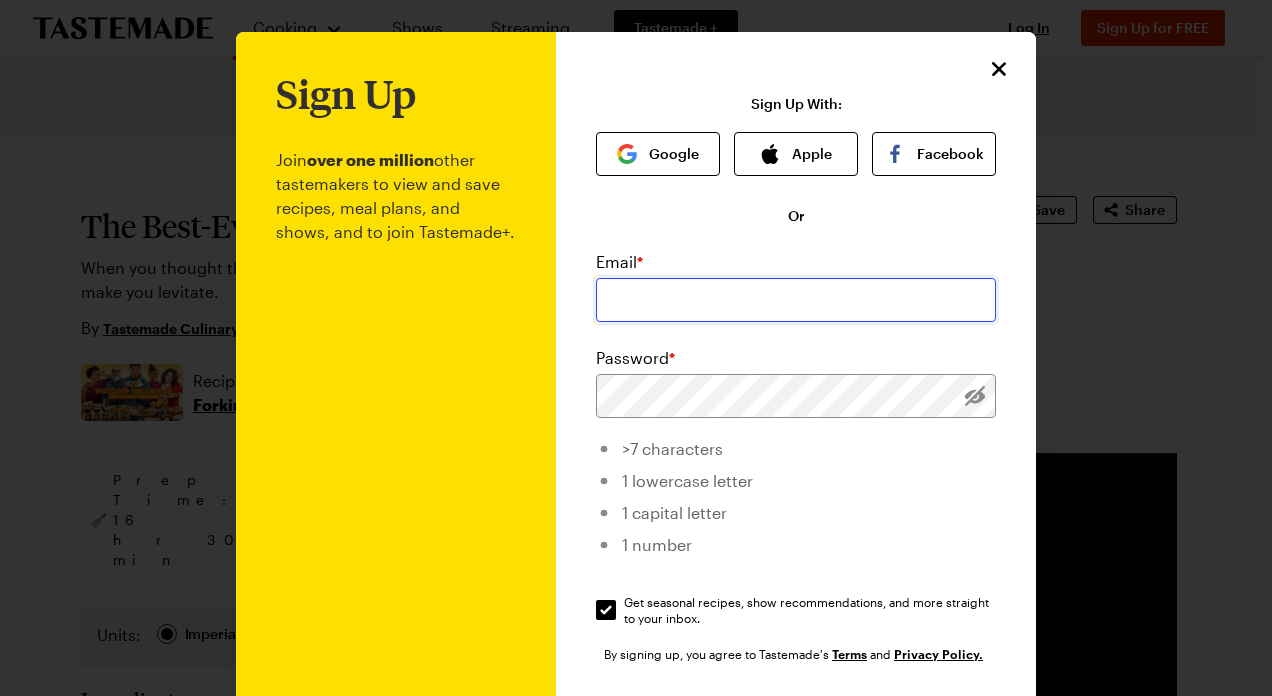type on "[EMAIL]" 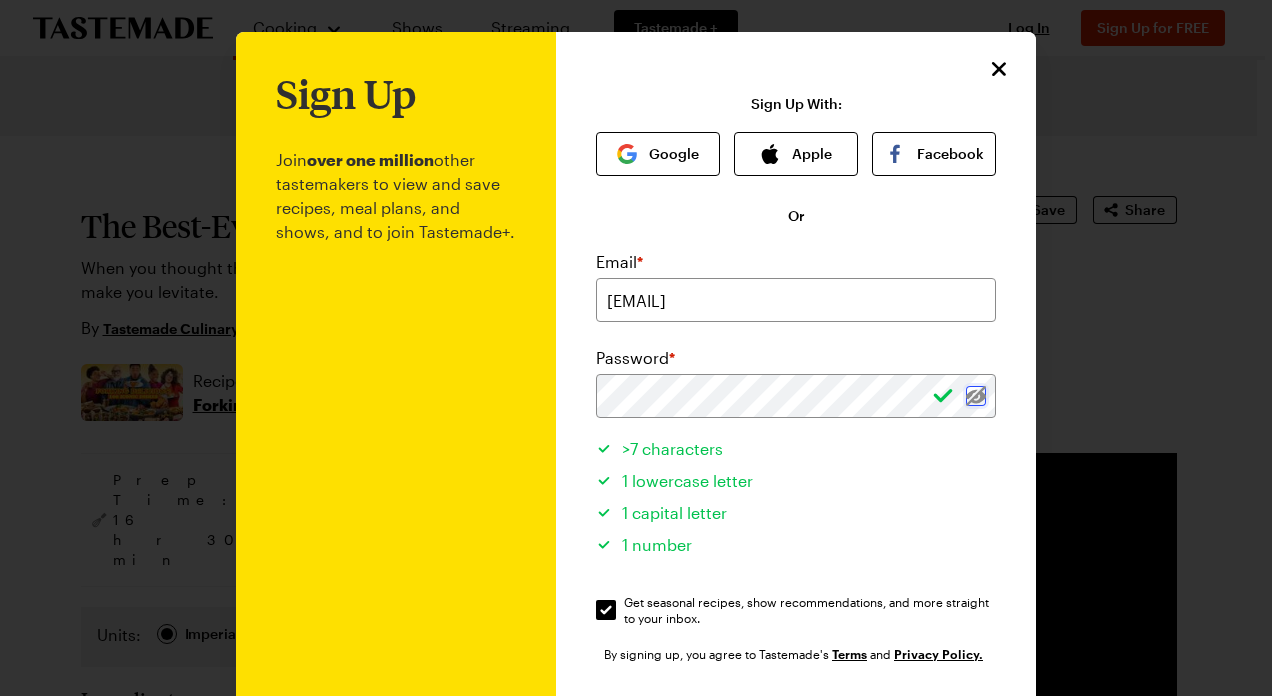 type 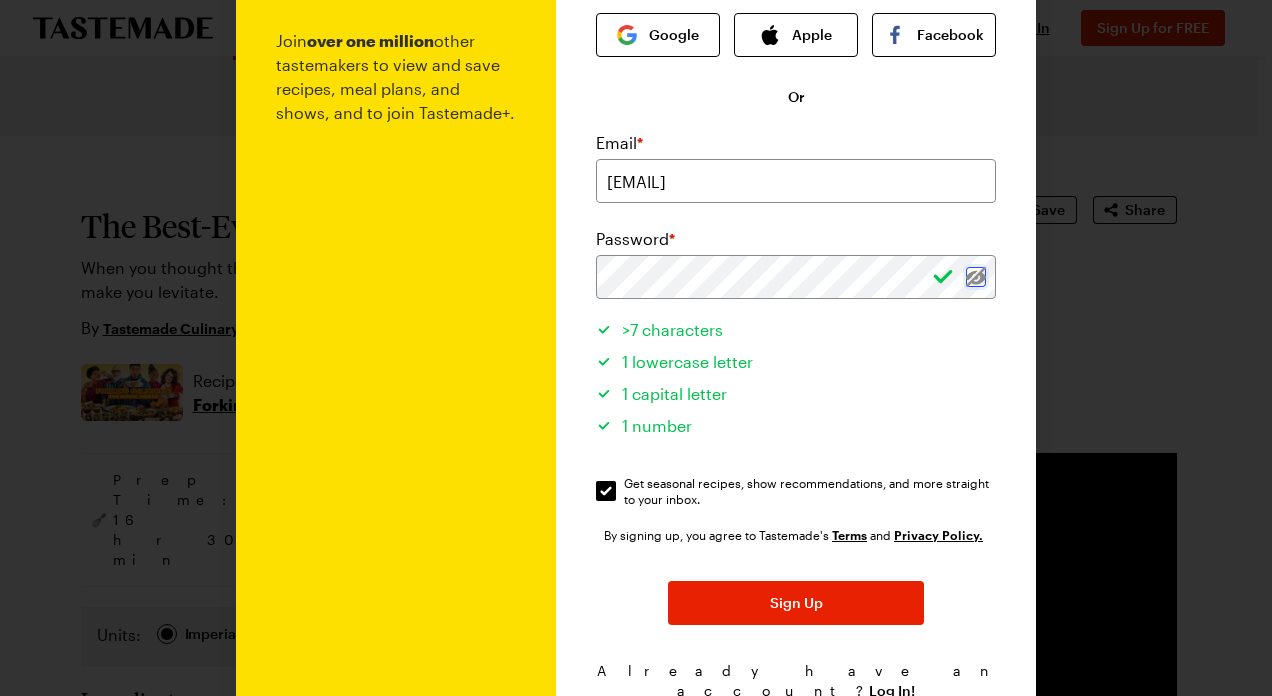 scroll, scrollTop: 120, scrollLeft: 0, axis: vertical 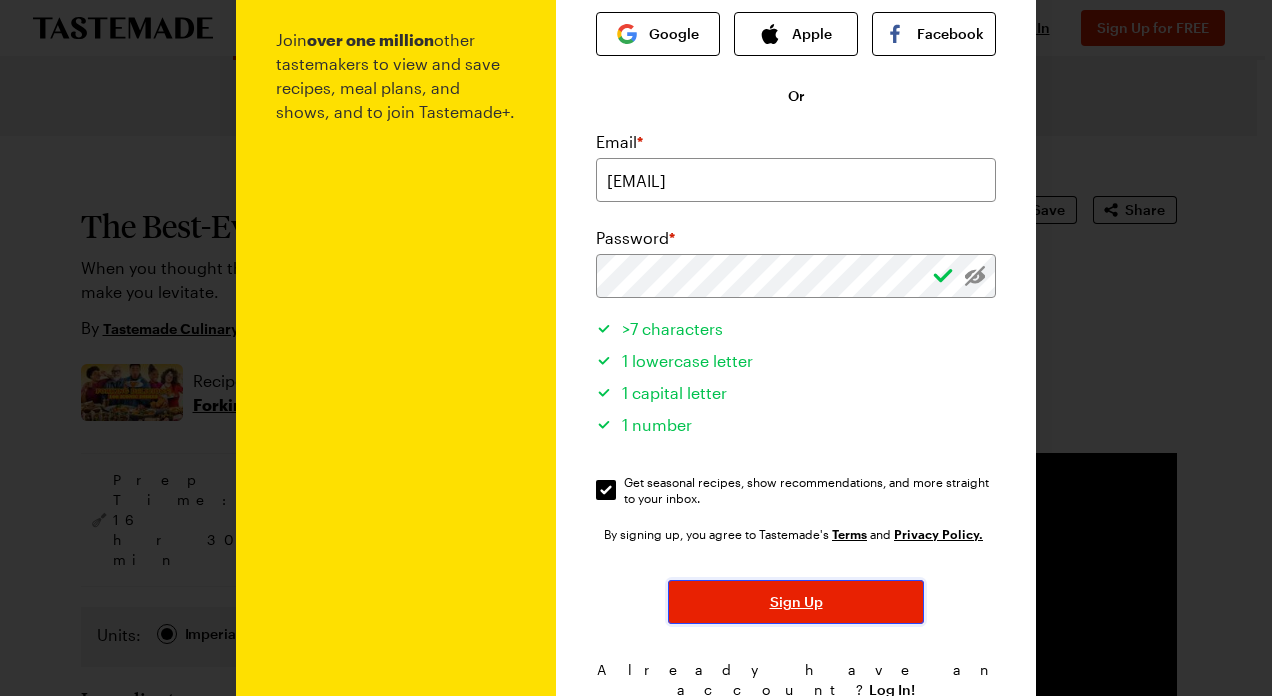 click on "Sign Up" at bounding box center (796, 602) 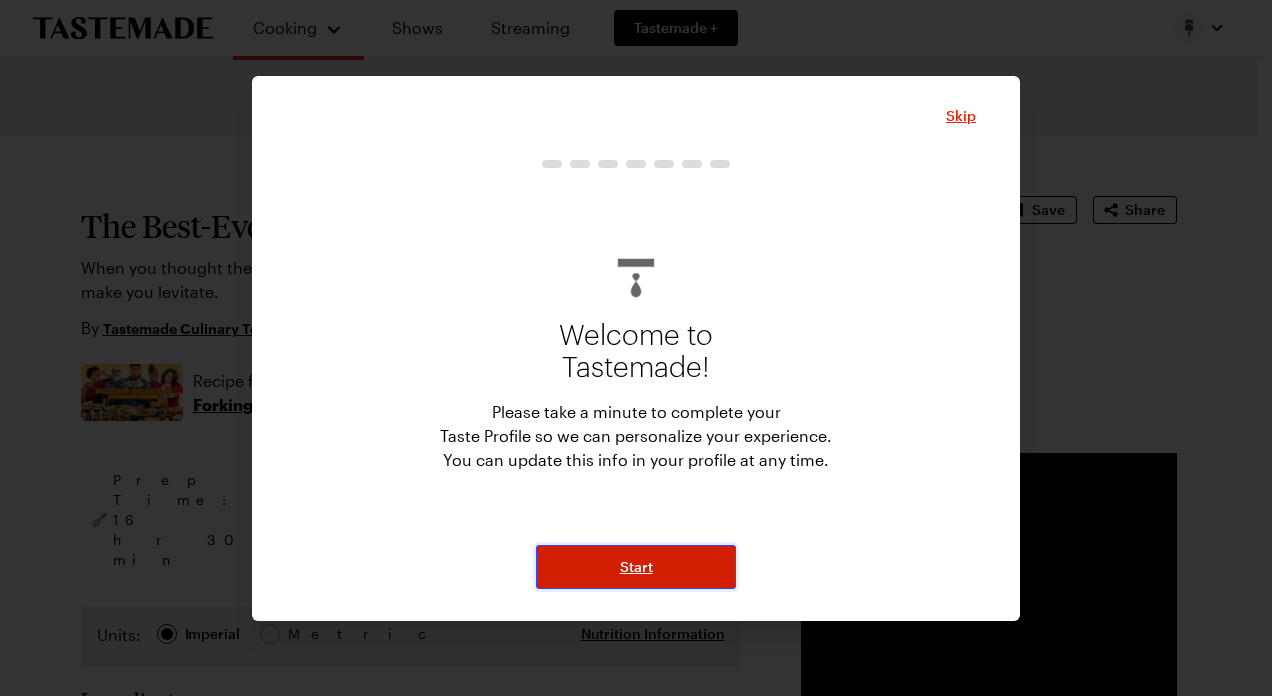 click on "Start" at bounding box center [636, 567] 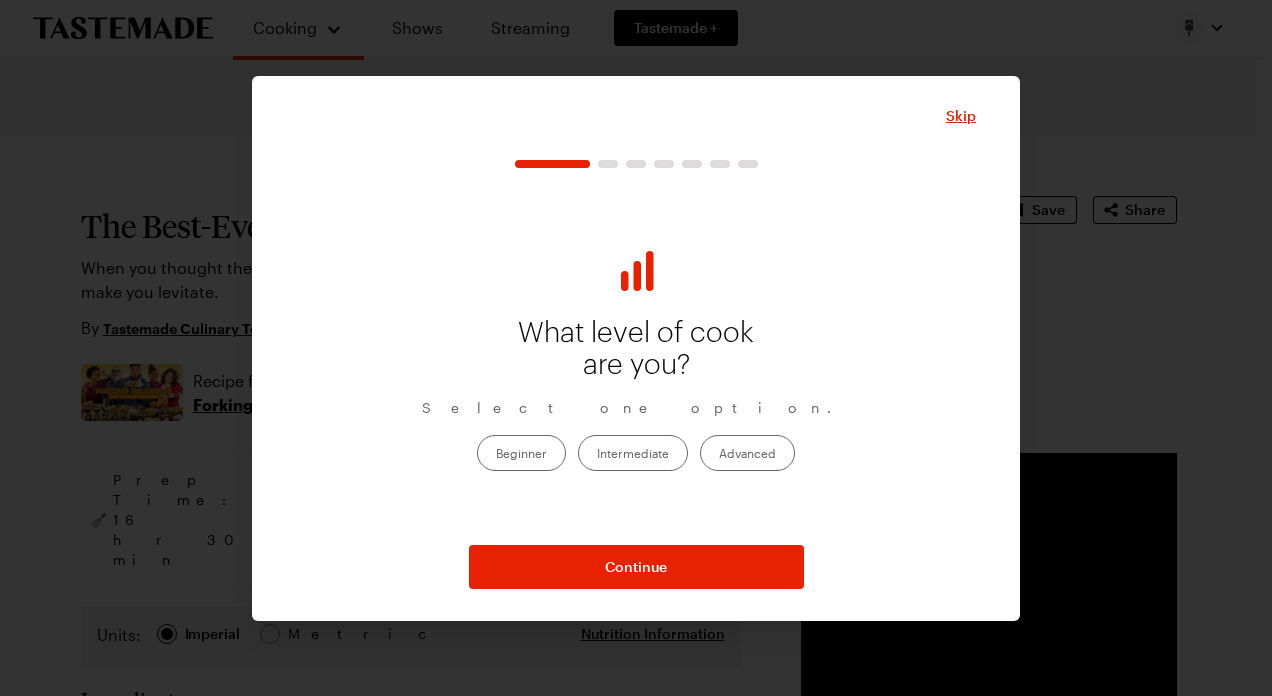 click on "Intermediate" at bounding box center (633, 453) 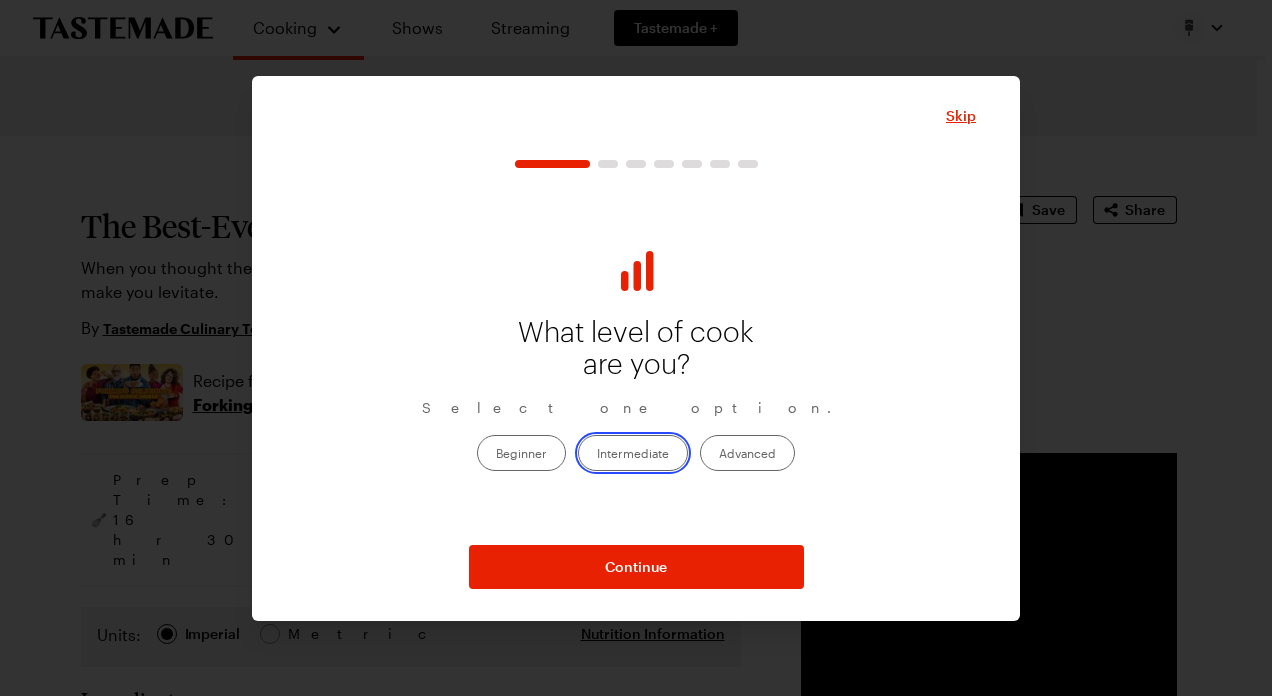 click on "Intermediate" at bounding box center (597, 455) 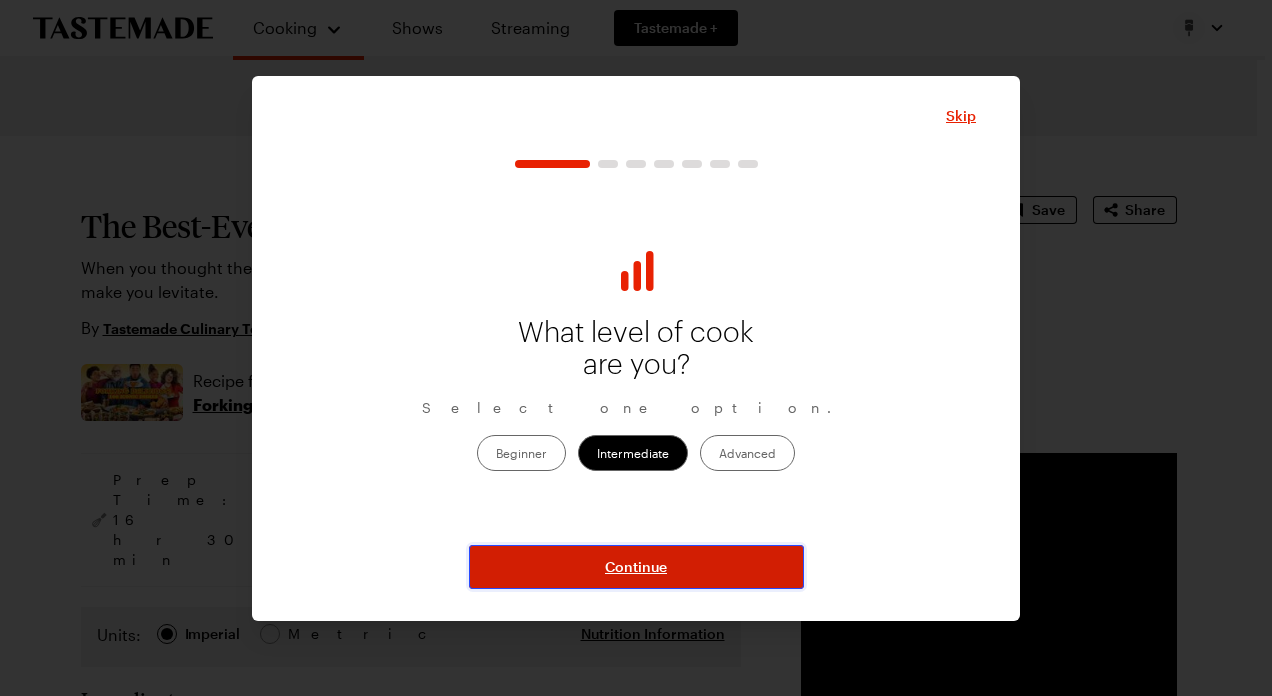 click on "Continue" at bounding box center [636, 567] 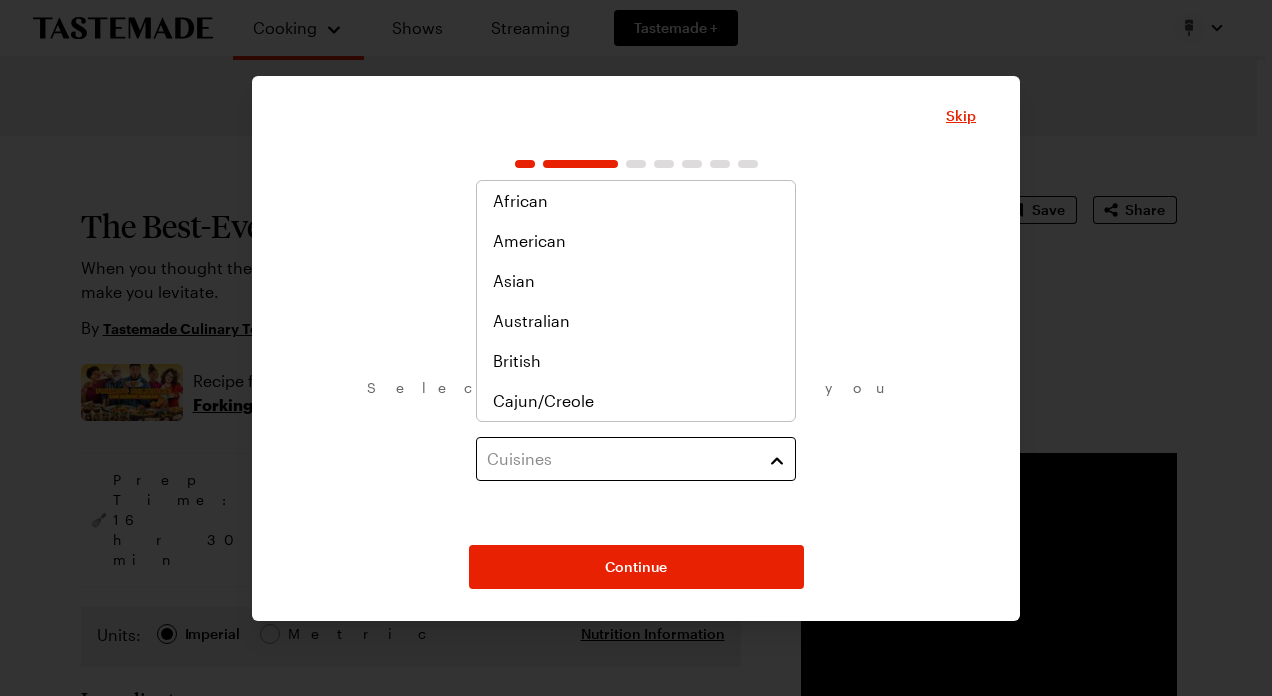 click on "Cuisines" at bounding box center (636, 459) 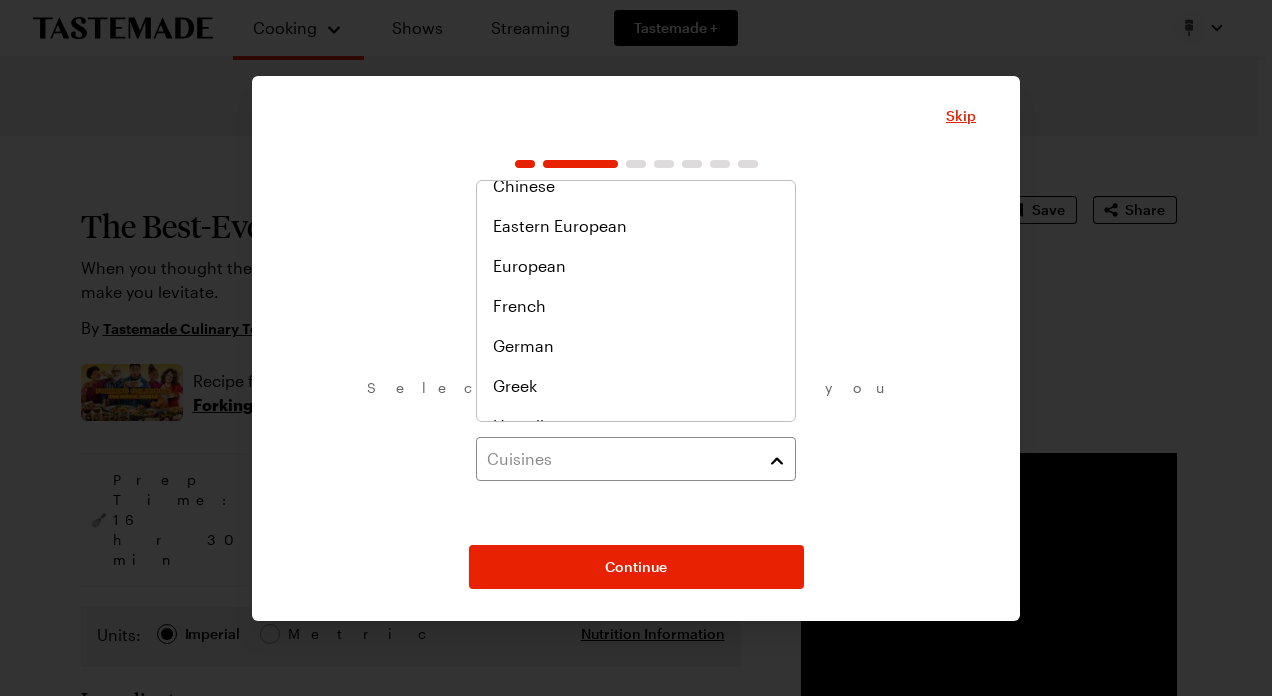 scroll, scrollTop: 415, scrollLeft: 0, axis: vertical 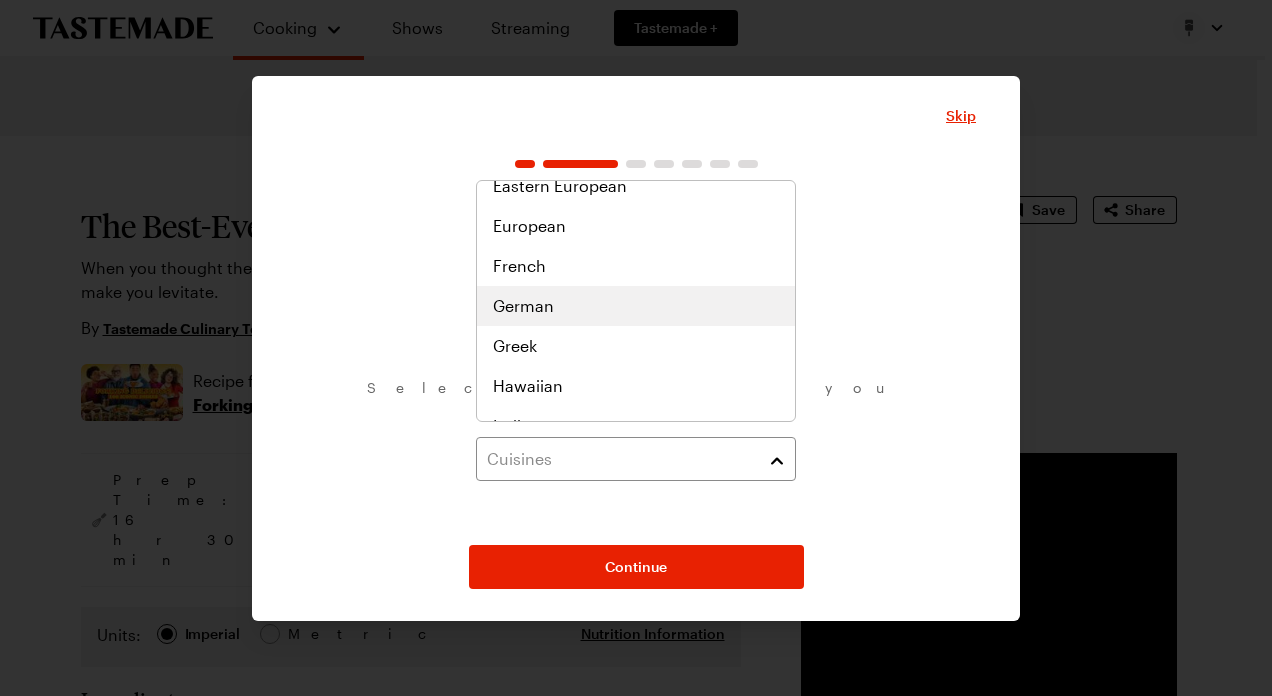 click on "German" at bounding box center [523, 306] 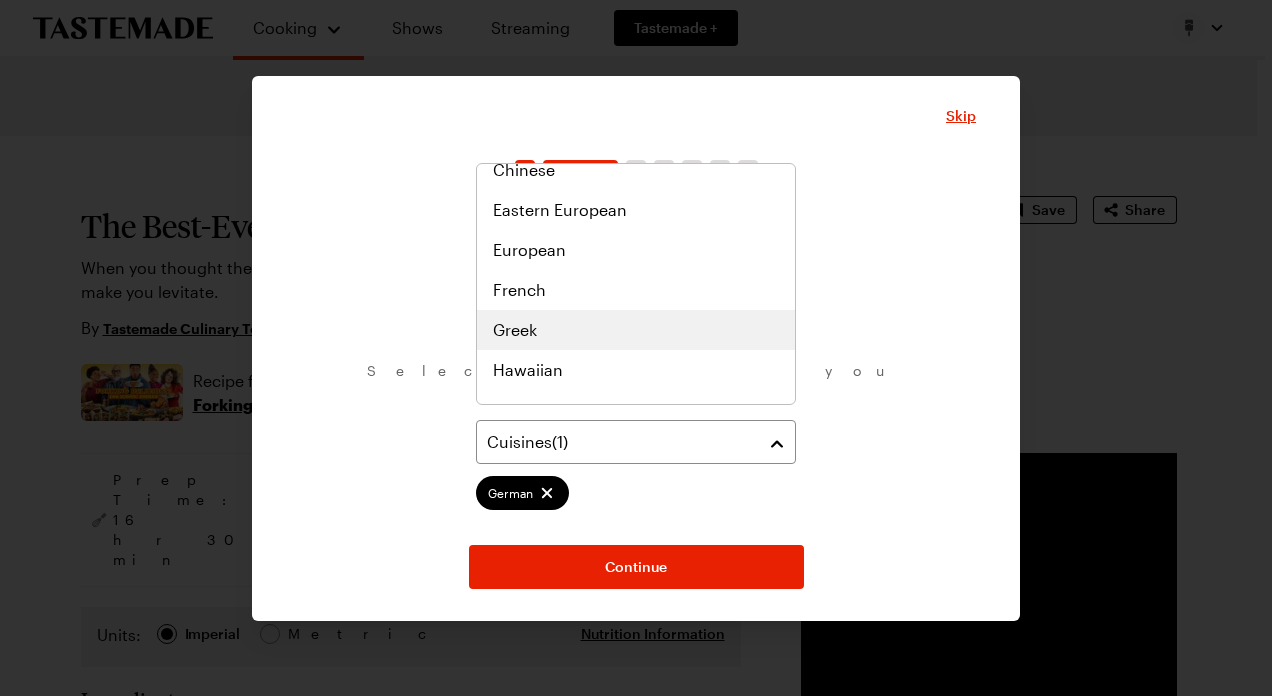 scroll, scrollTop: 456, scrollLeft: 0, axis: vertical 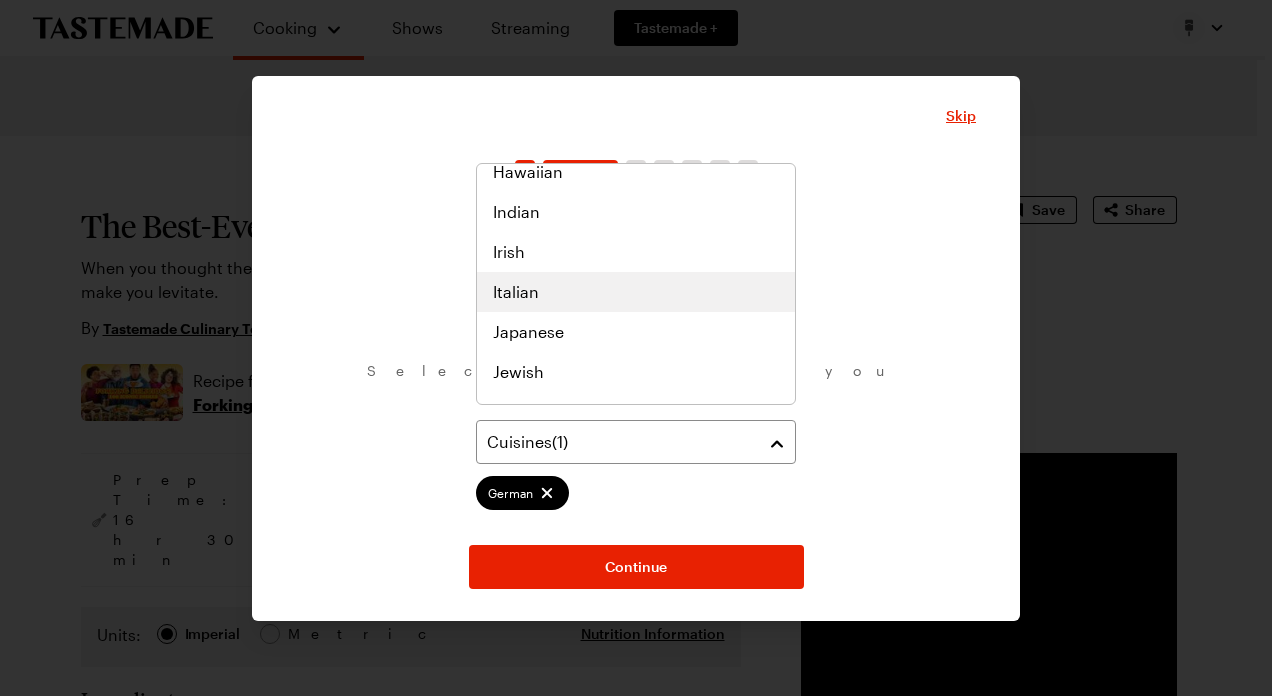 click on "Italian" at bounding box center [516, 292] 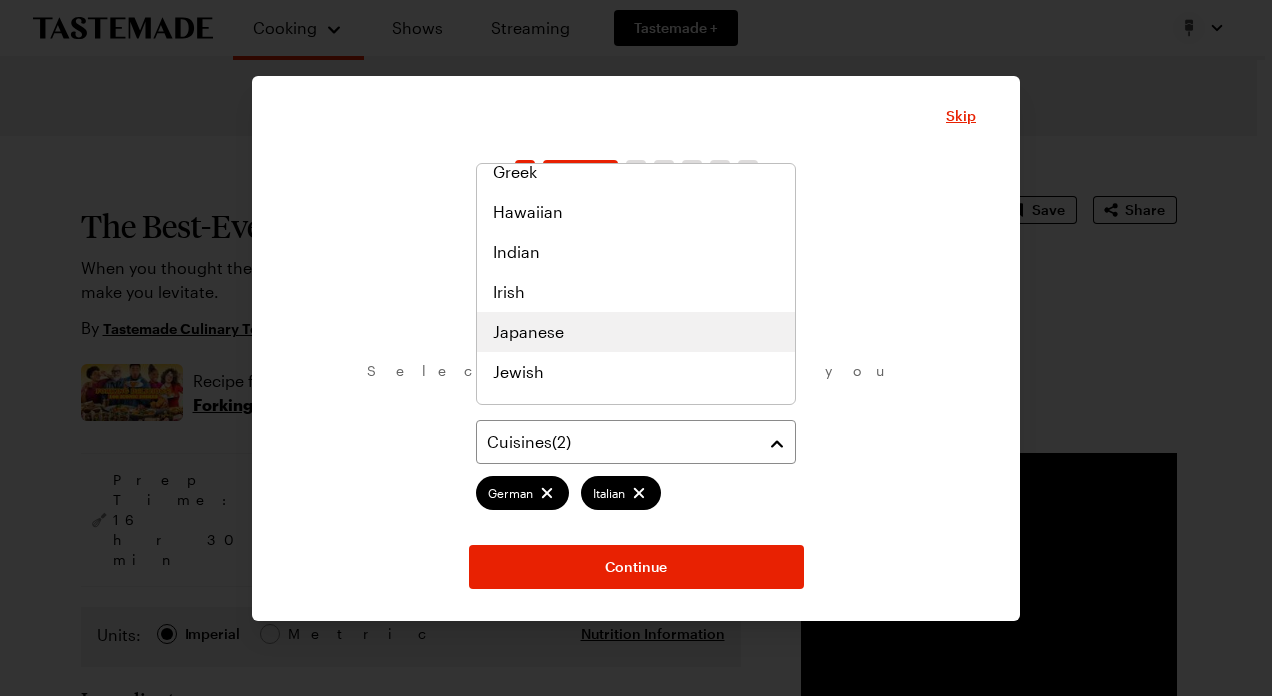 scroll, scrollTop: 653, scrollLeft: 0, axis: vertical 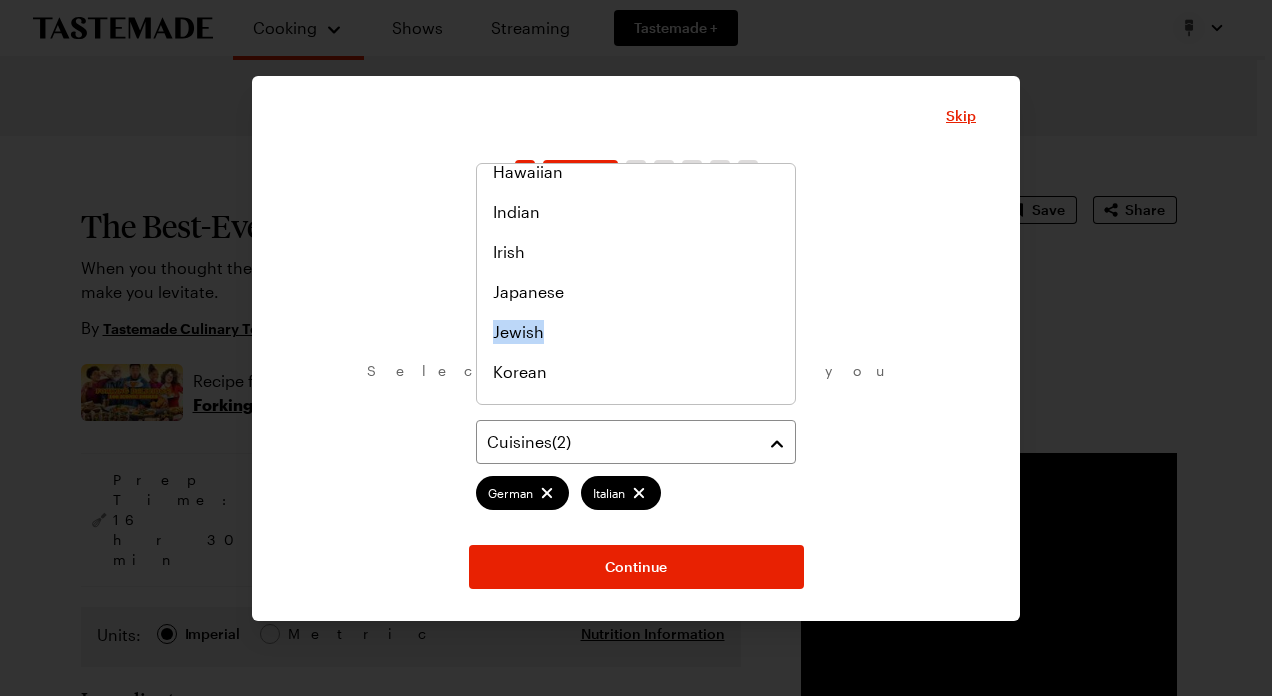 drag, startPoint x: 795, startPoint y: 303, endPoint x: 794, endPoint y: 328, distance: 25.019993 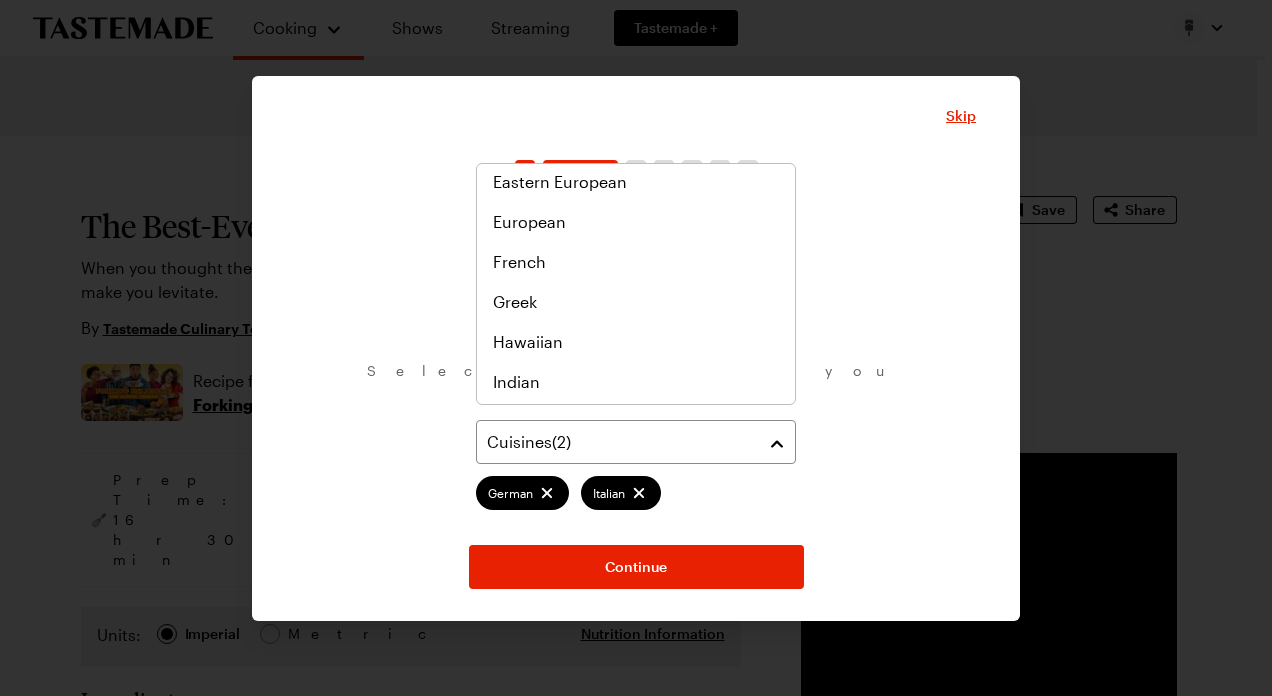 scroll, scrollTop: 498, scrollLeft: 0, axis: vertical 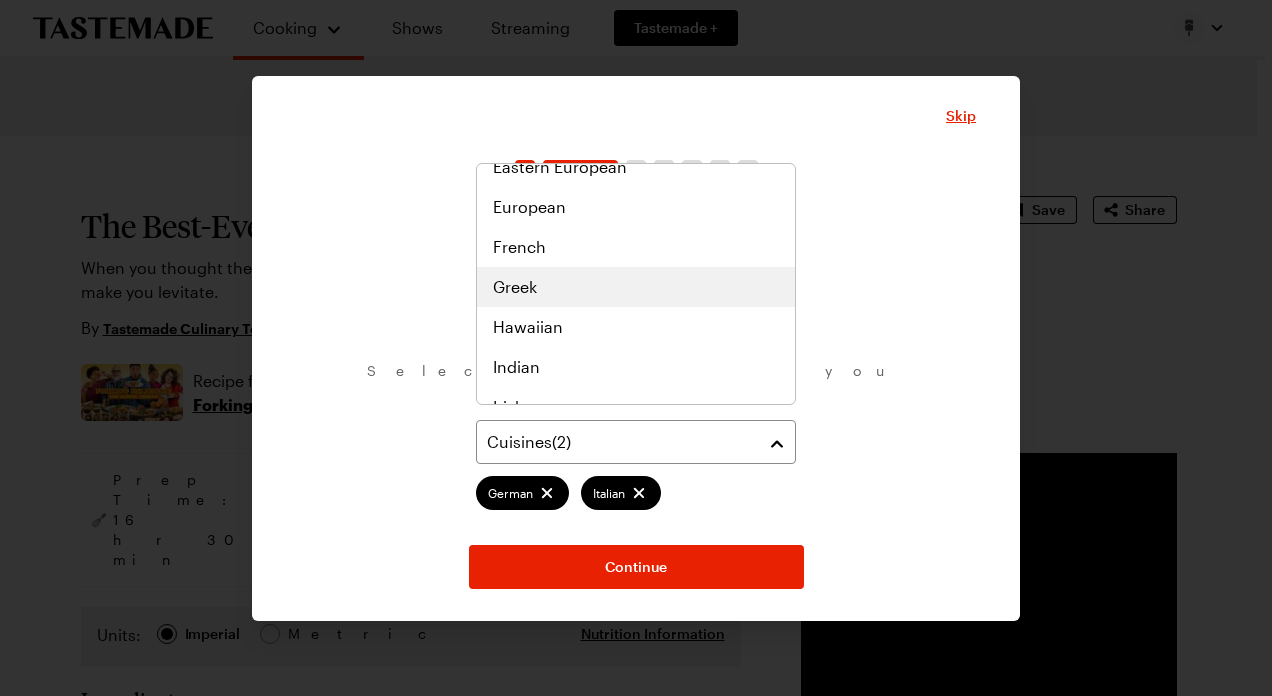 click on "Greek" at bounding box center (515, 287) 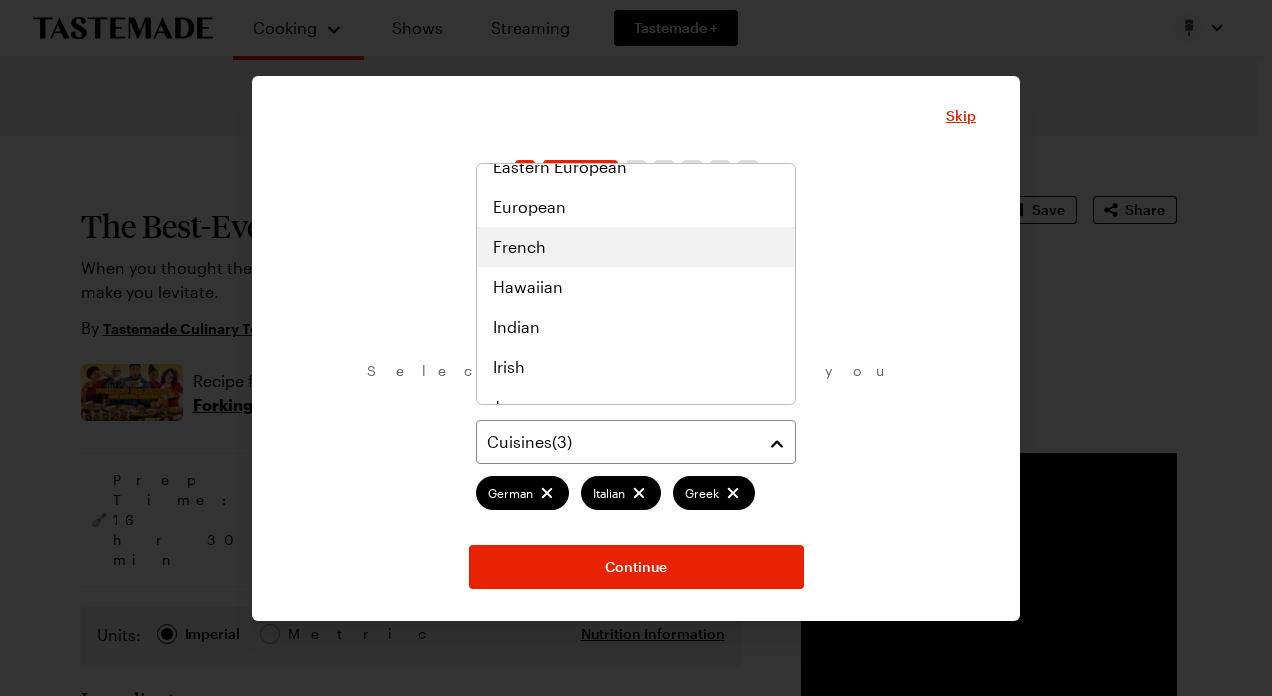 click on "French" at bounding box center [519, 247] 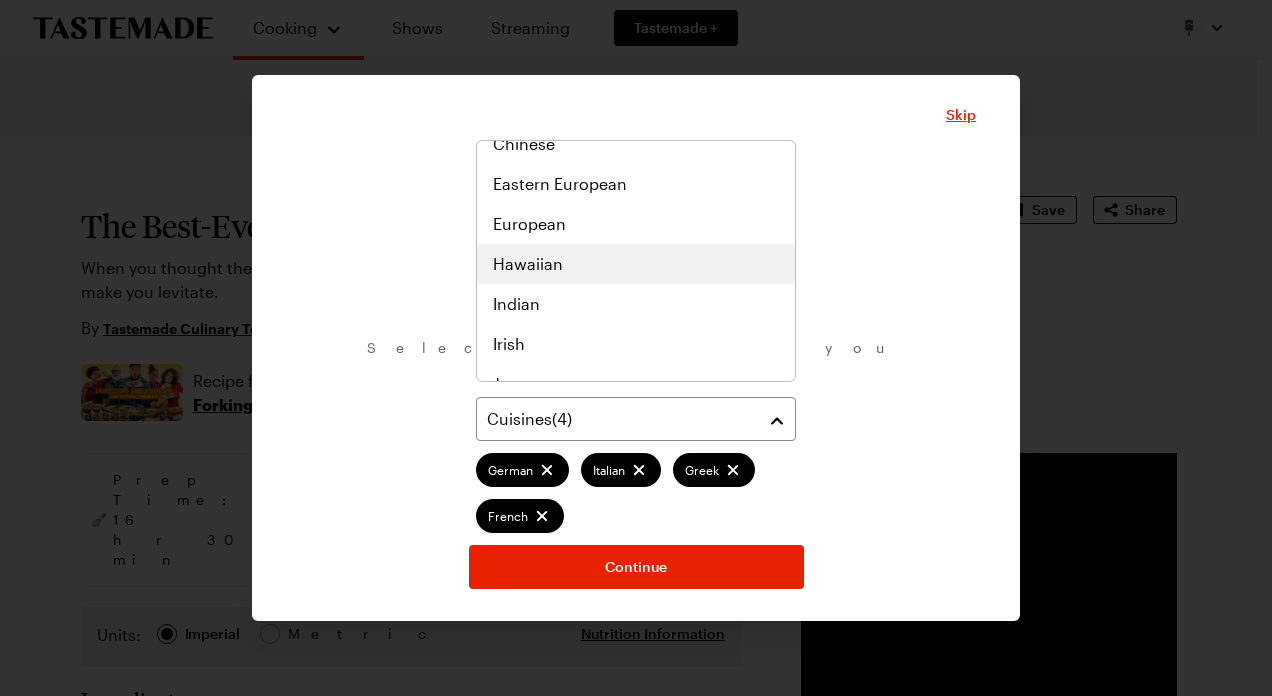 scroll, scrollTop: 578, scrollLeft: 0, axis: vertical 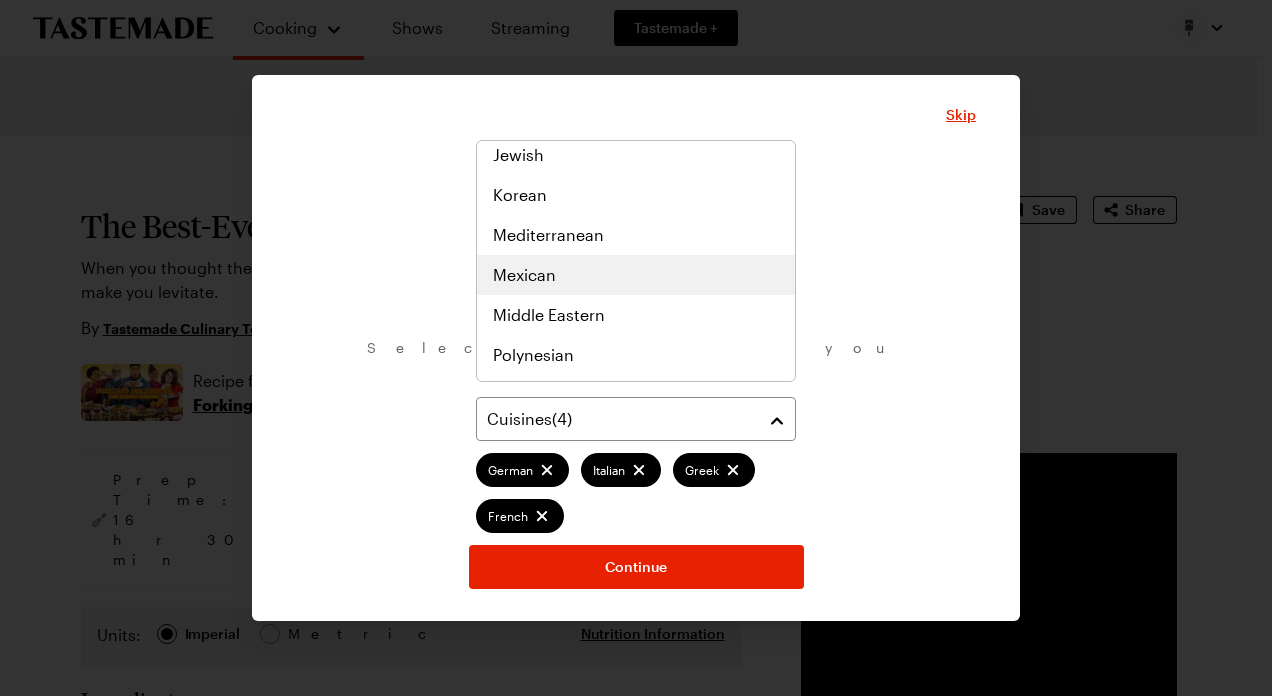 click on "Mexican" at bounding box center [524, 275] 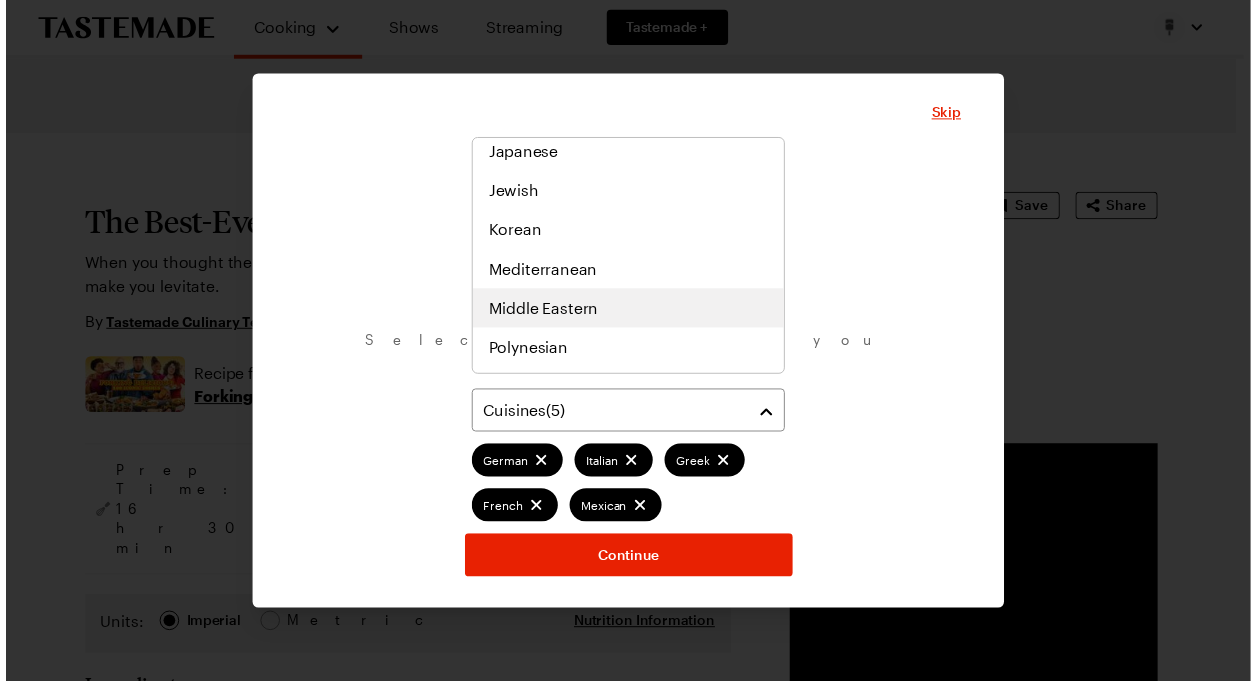 scroll, scrollTop: 847, scrollLeft: 0, axis: vertical 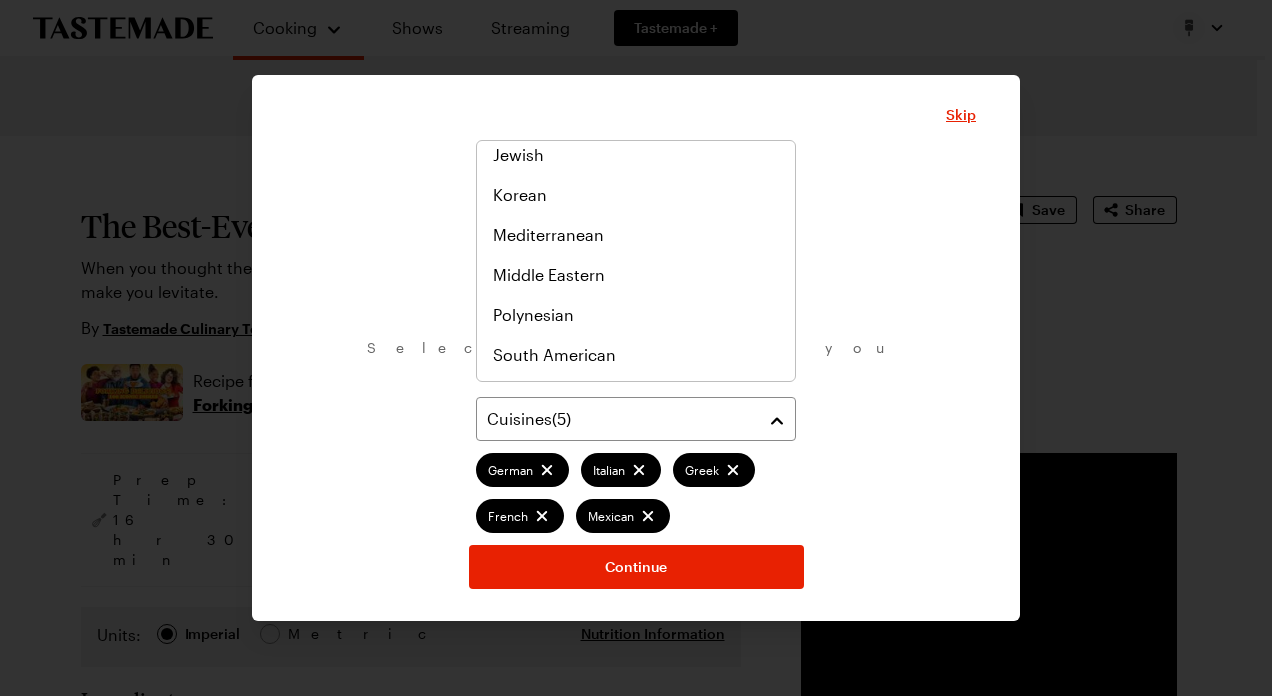click on "What are your favorite cuisines? Select as many as you like. Cuisines  ( 5 ) German Italian Greek French Mexican Continue" at bounding box center [636, 374] 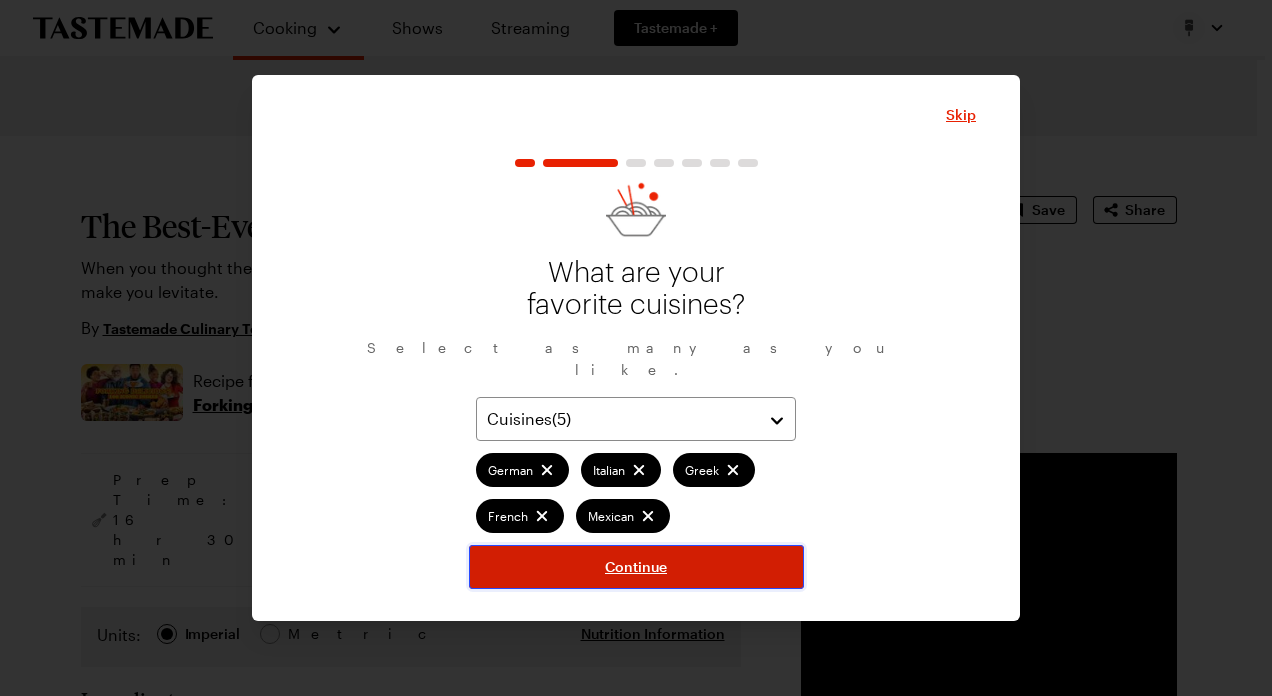 click on "Continue" at bounding box center (636, 567) 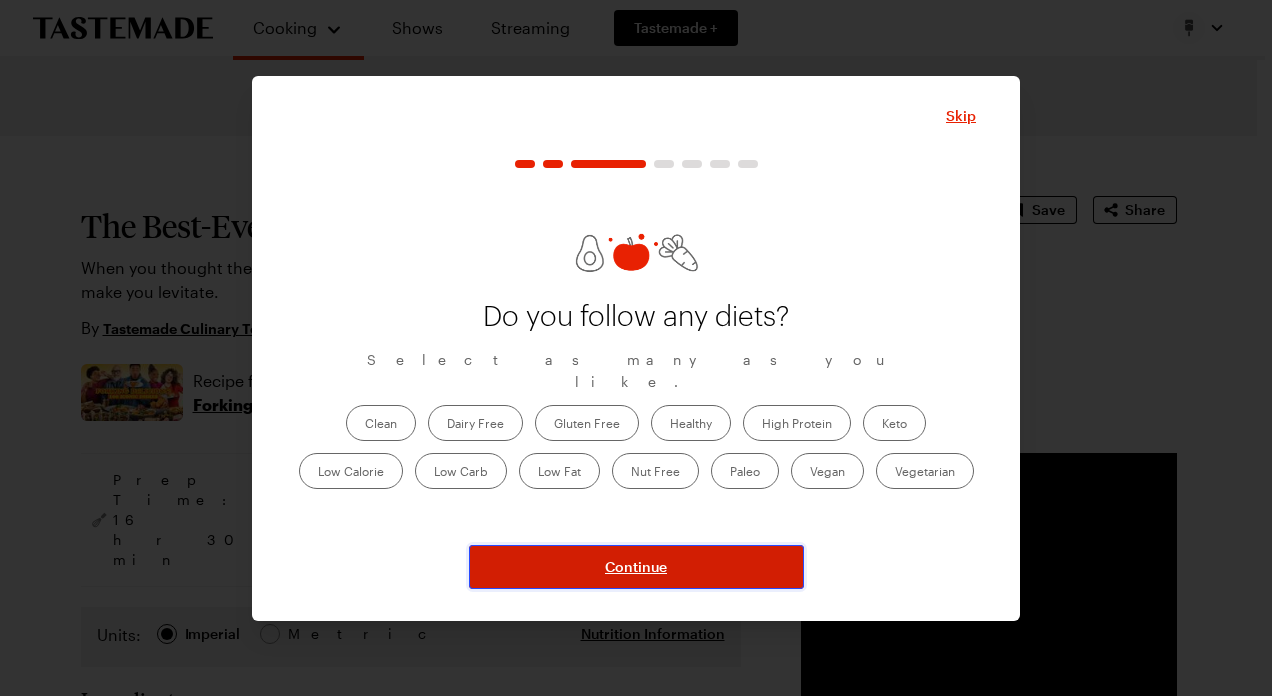 click on "Continue" at bounding box center [636, 567] 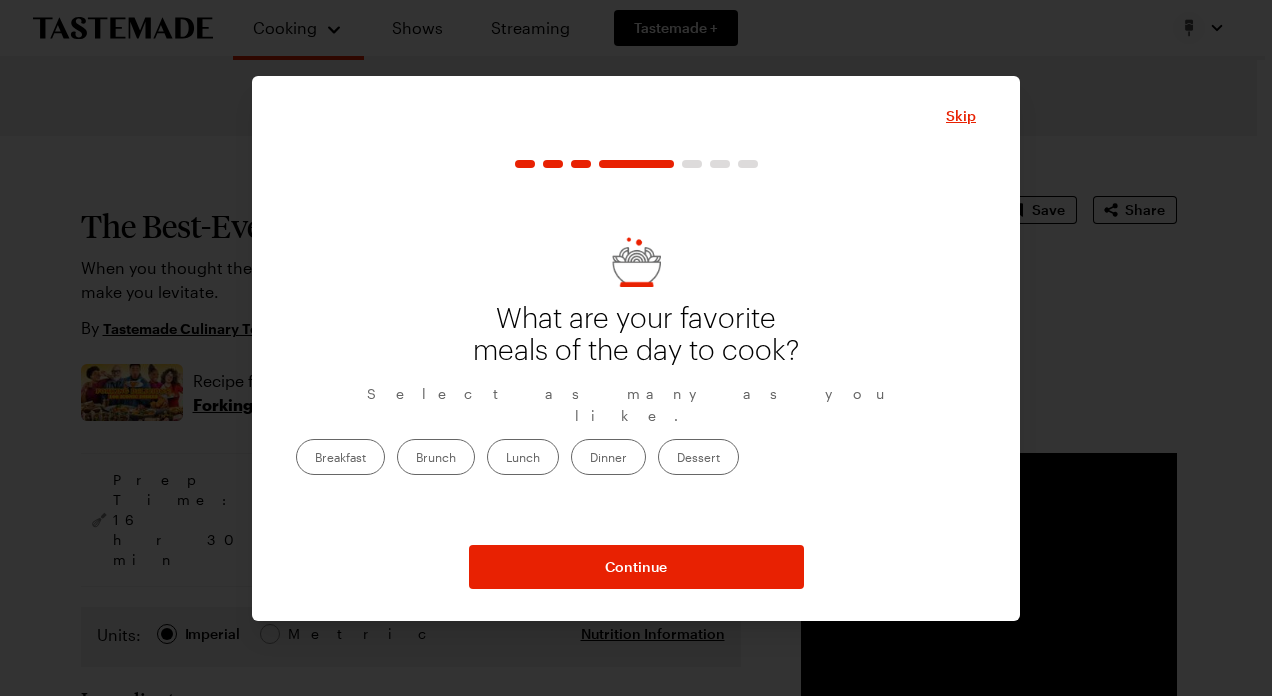 click on "Lunch" at bounding box center (523, 457) 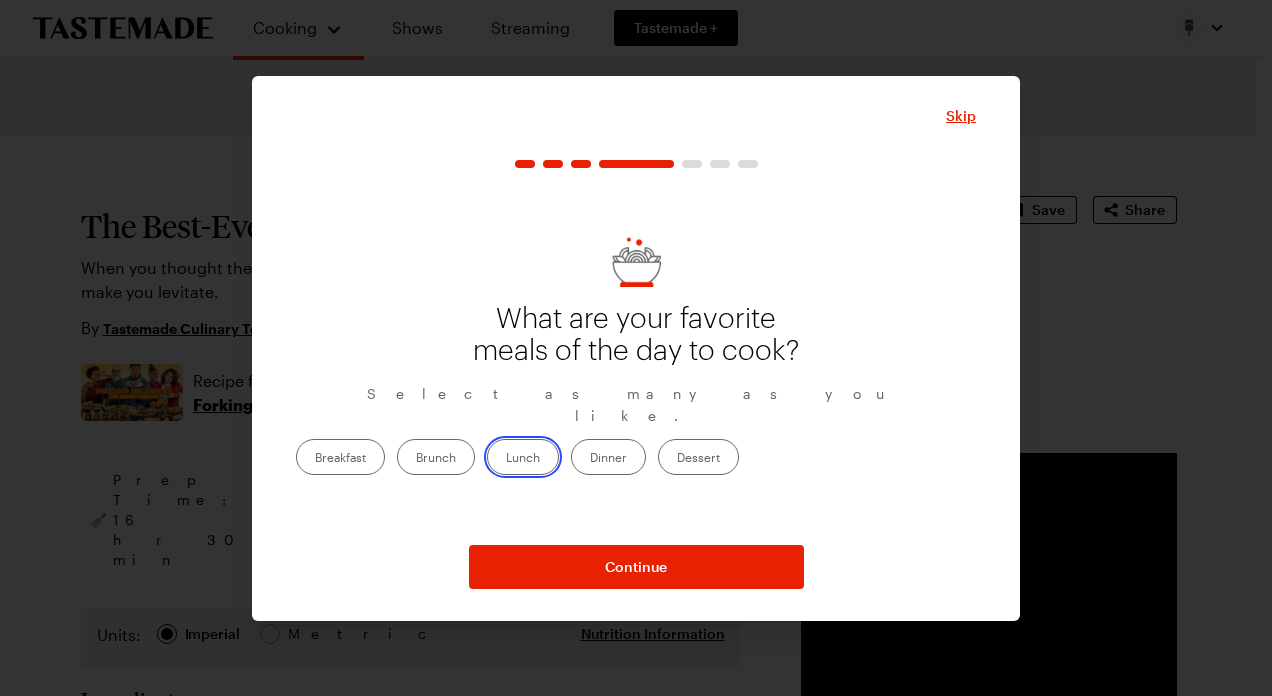 click on "Lunch" at bounding box center (506, 459) 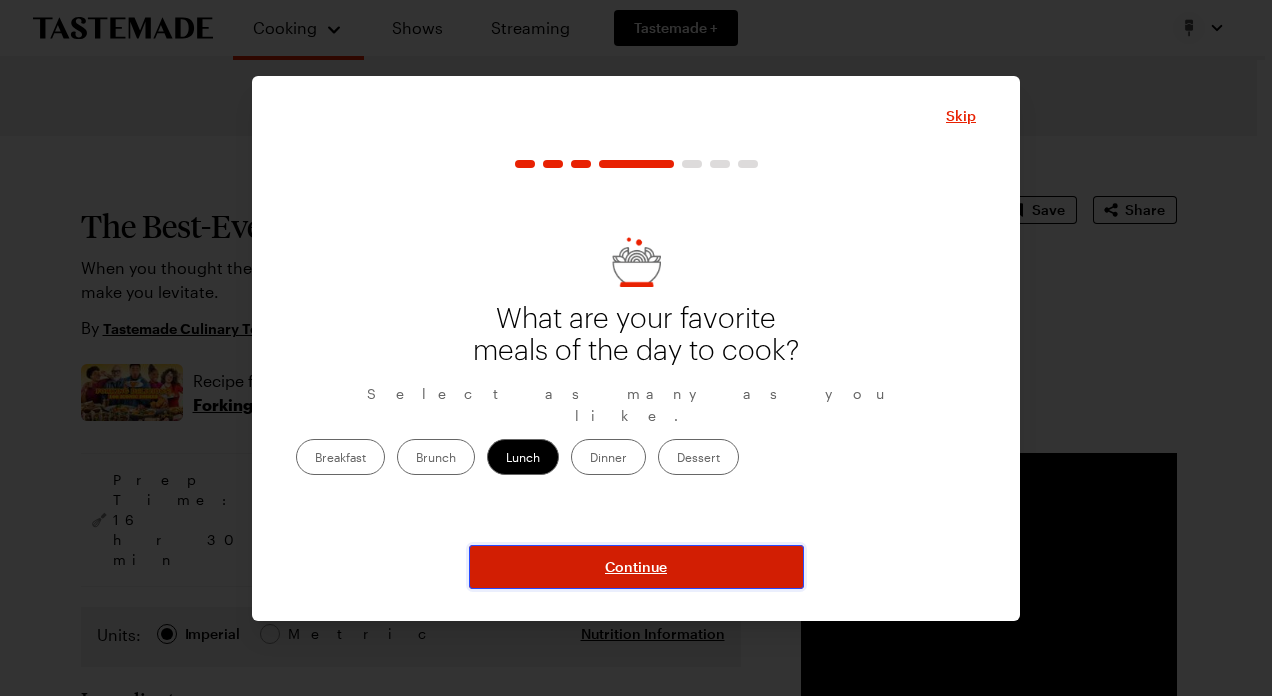 click on "Continue" at bounding box center (636, 567) 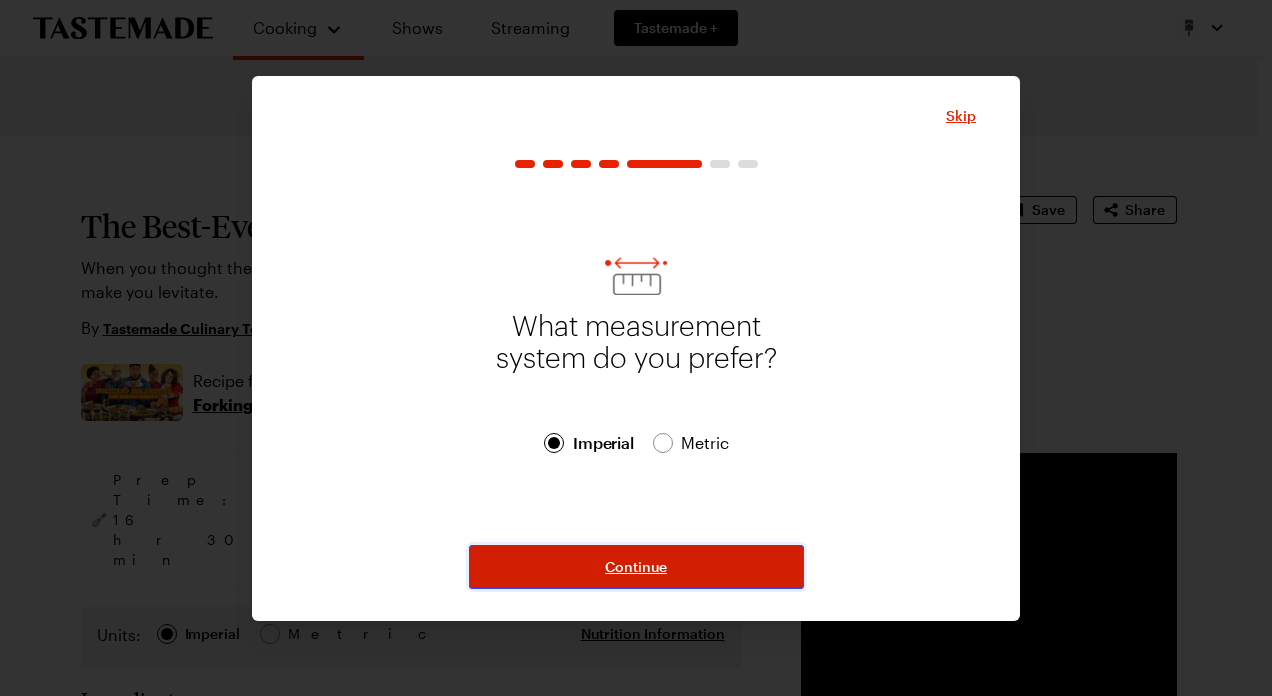 click on "Continue" at bounding box center (636, 567) 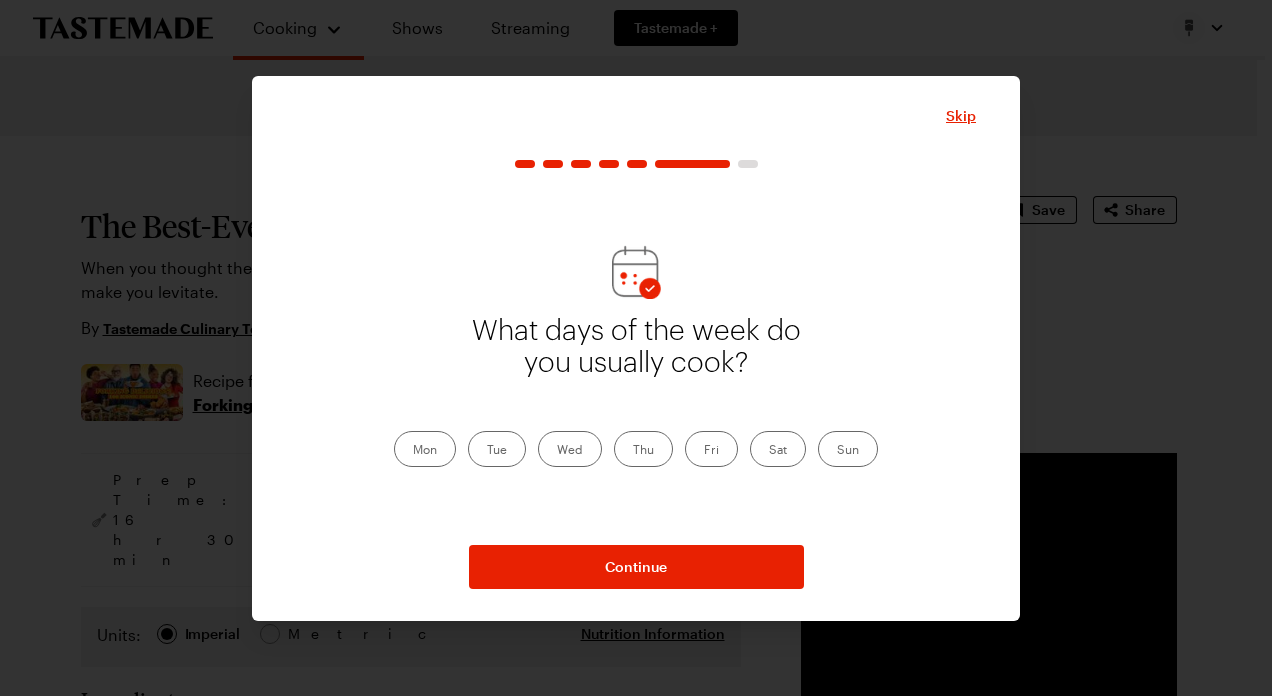 drag, startPoint x: 432, startPoint y: 450, endPoint x: 451, endPoint y: 451, distance: 19.026299 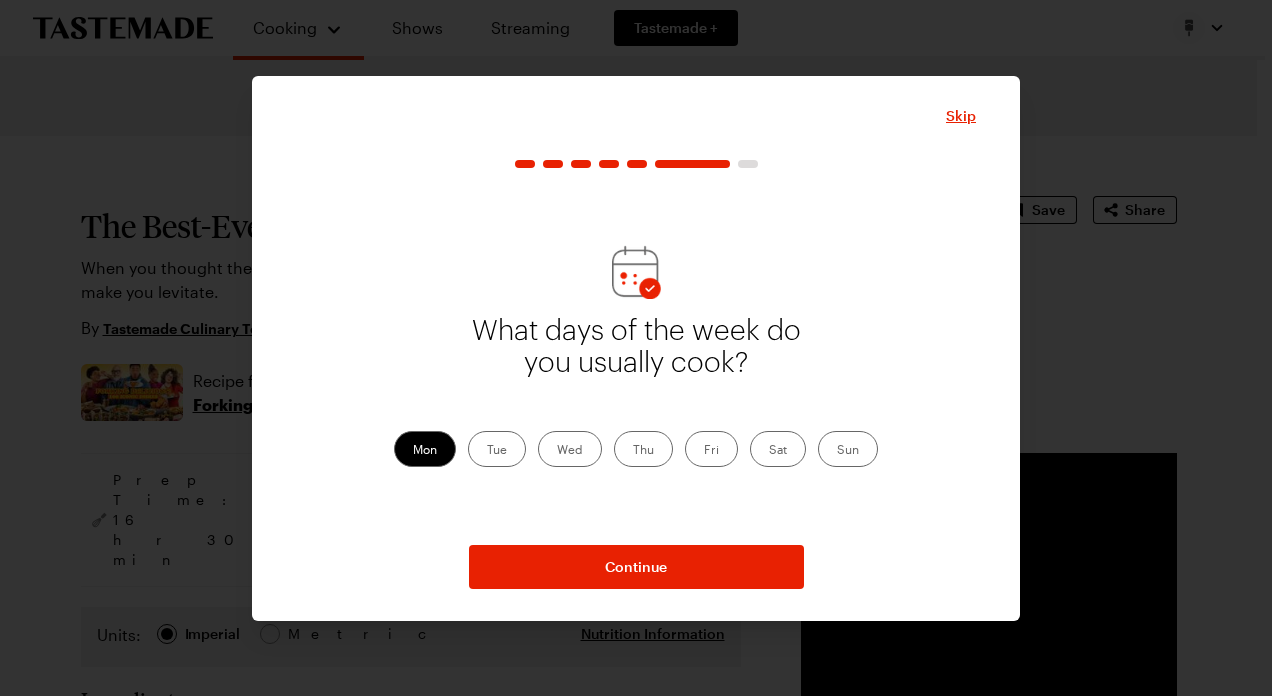 click on "Tue" at bounding box center [497, 449] 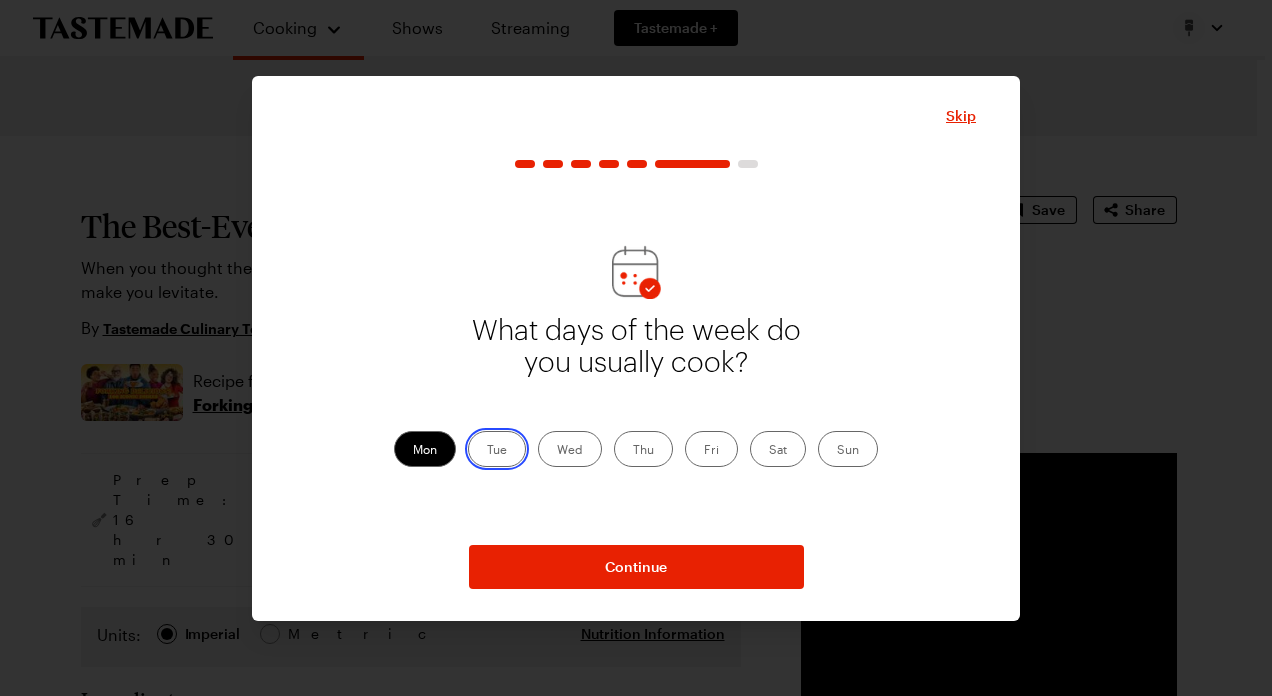 click on "Tue" at bounding box center (487, 451) 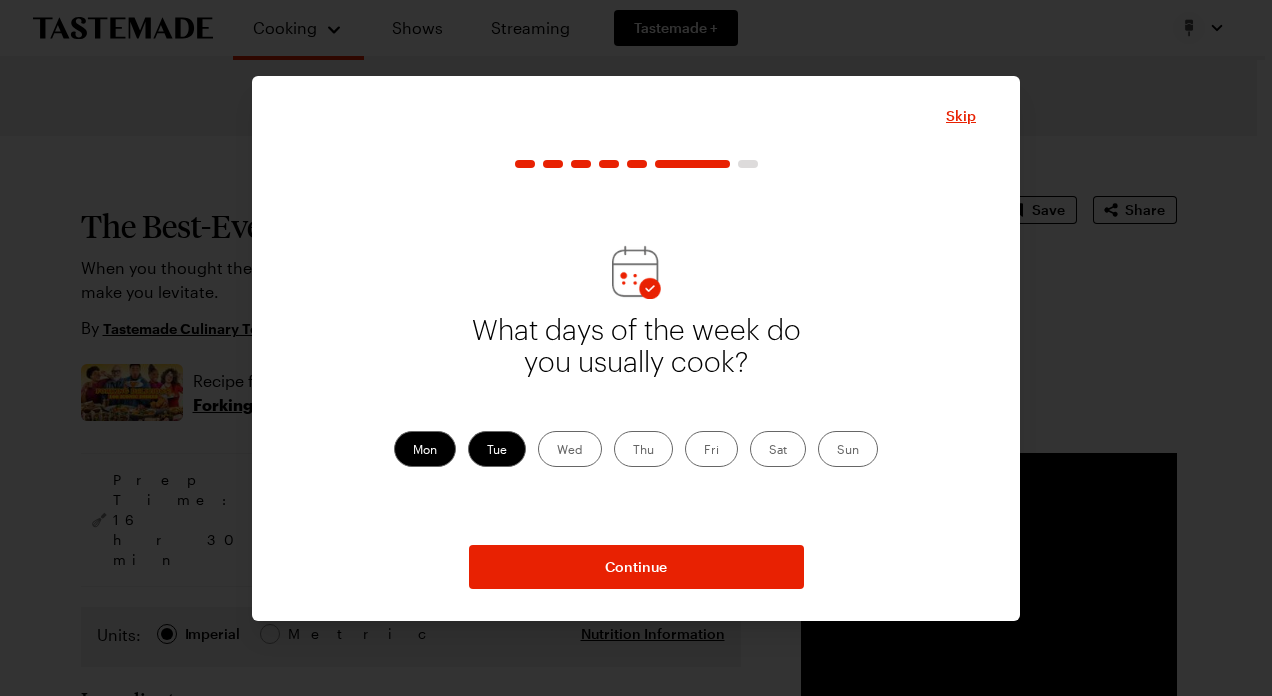 drag, startPoint x: 562, startPoint y: 443, endPoint x: 587, endPoint y: 443, distance: 25 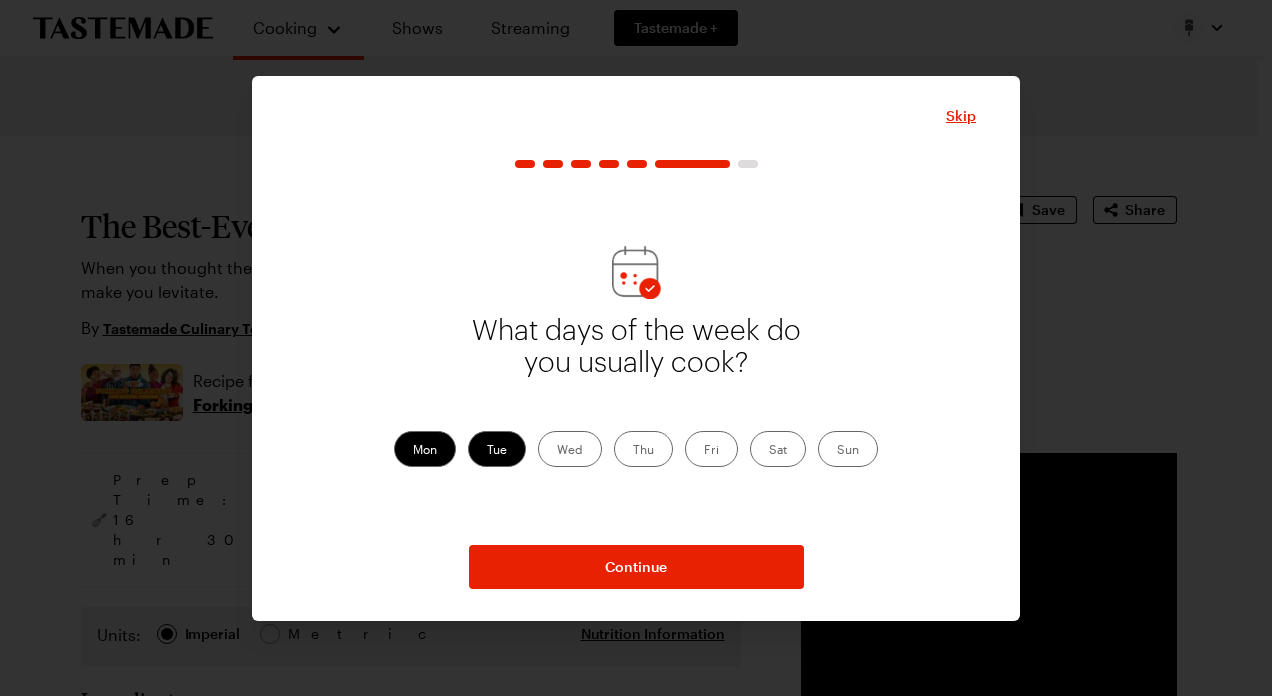 click on "Wed" at bounding box center [570, 449] 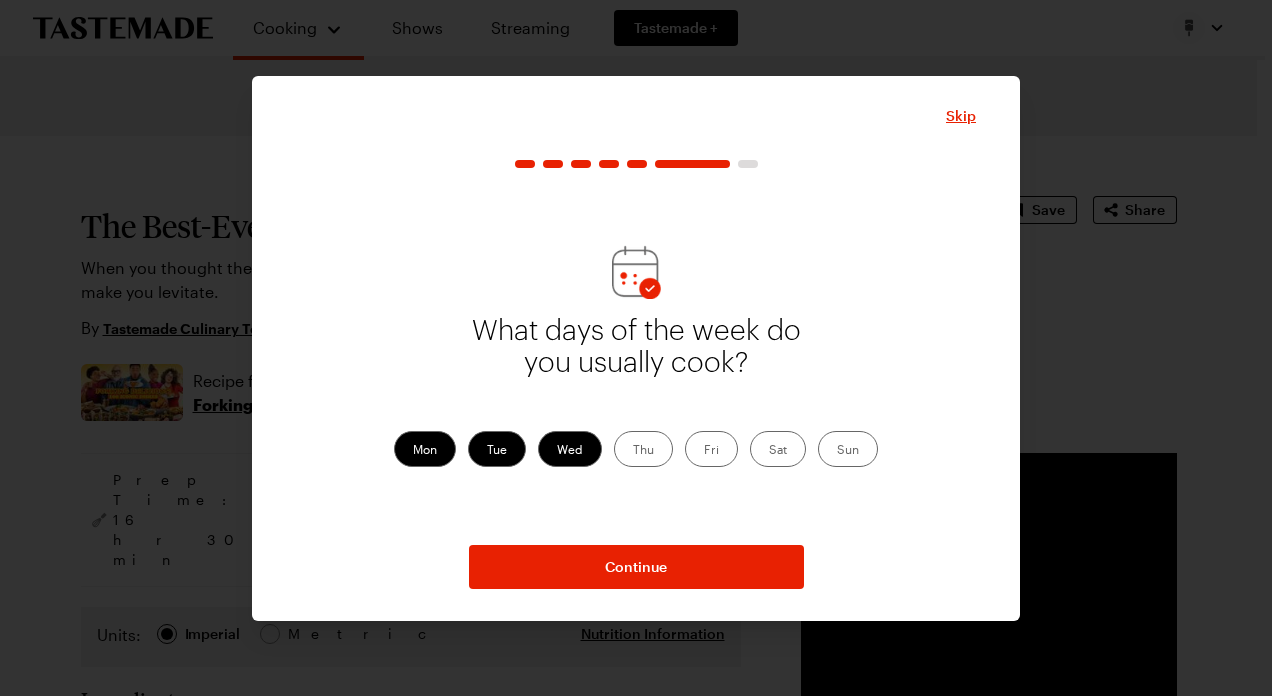 click on "Thu" at bounding box center [643, 449] 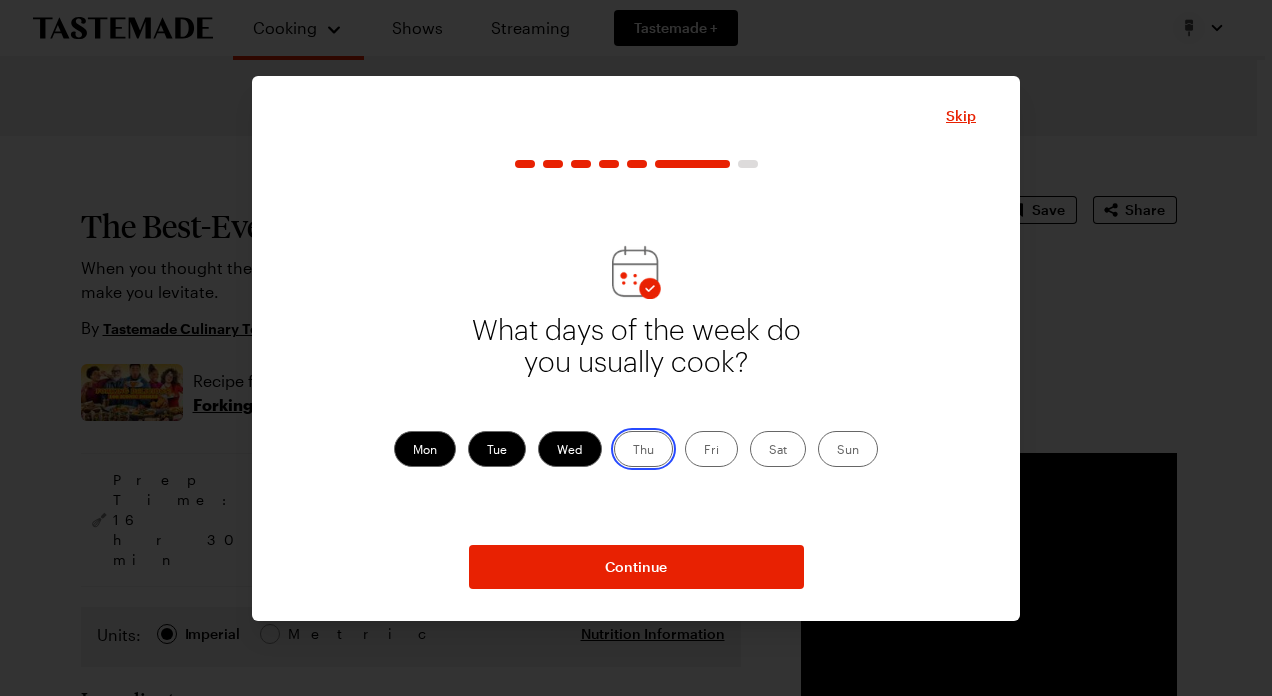 click on "Thu" at bounding box center (633, 451) 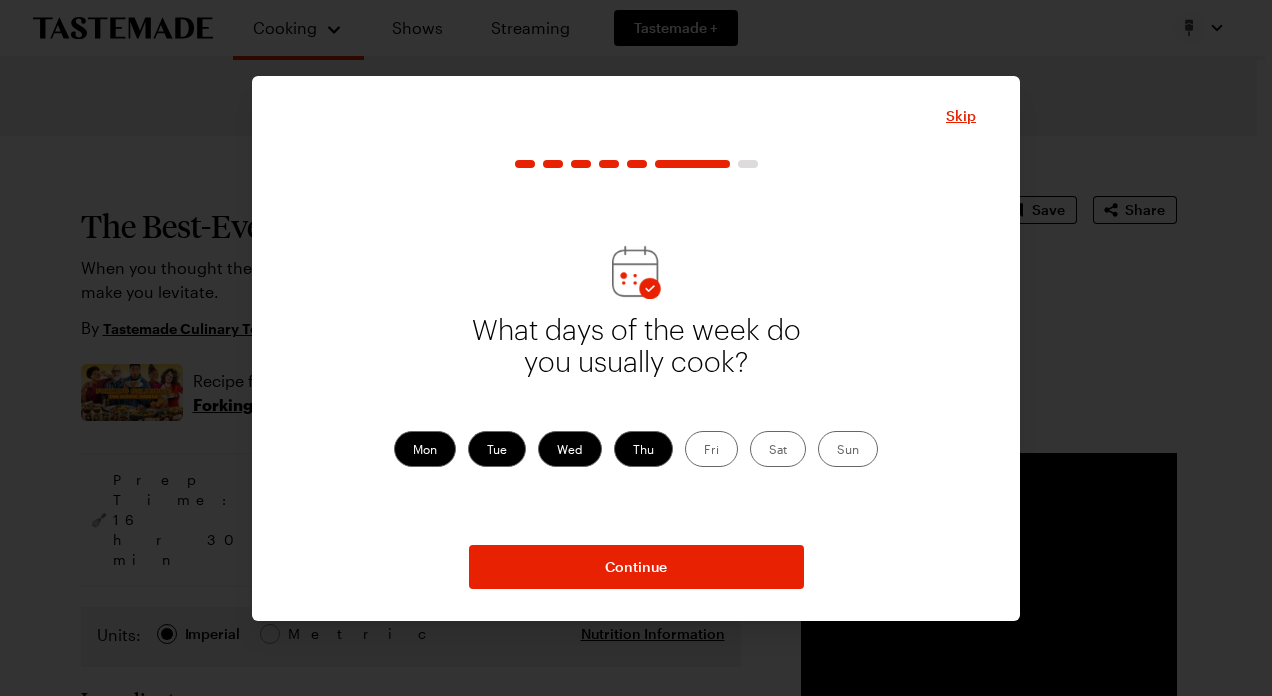 click on "Fri" at bounding box center [711, 449] 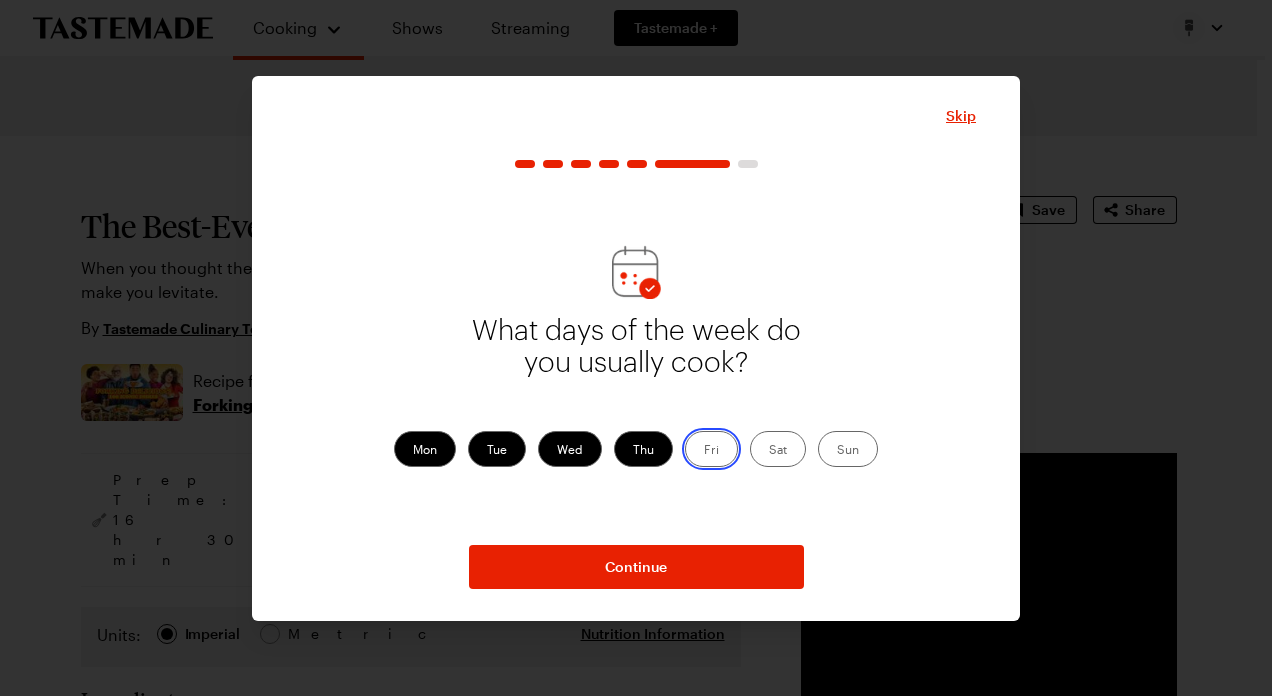 click on "Fri" at bounding box center [704, 451] 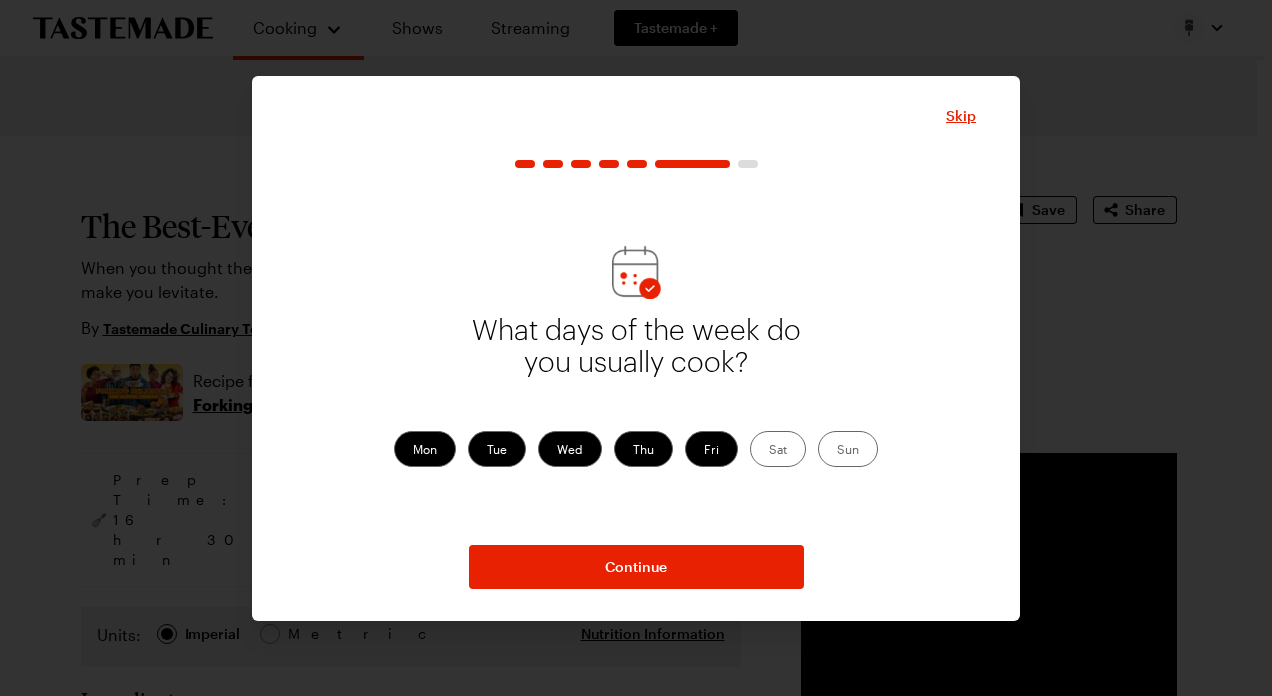 click on "Sat" at bounding box center (778, 449) 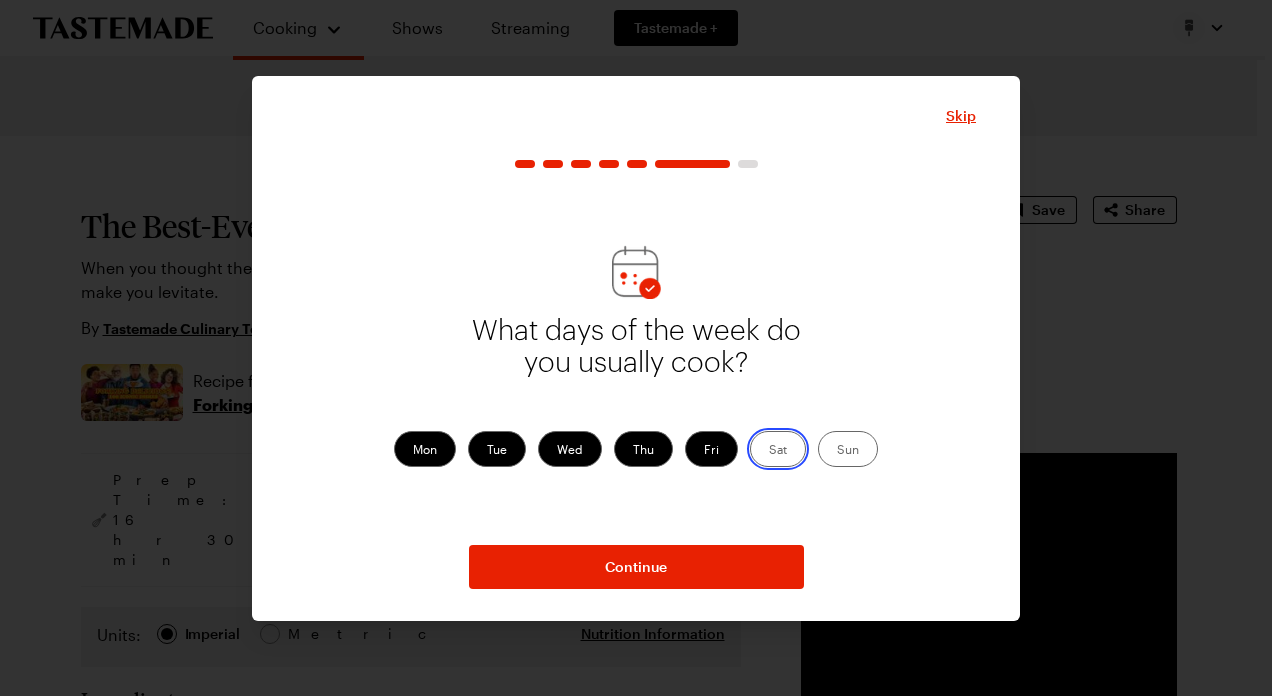 click on "Sat" at bounding box center (769, 451) 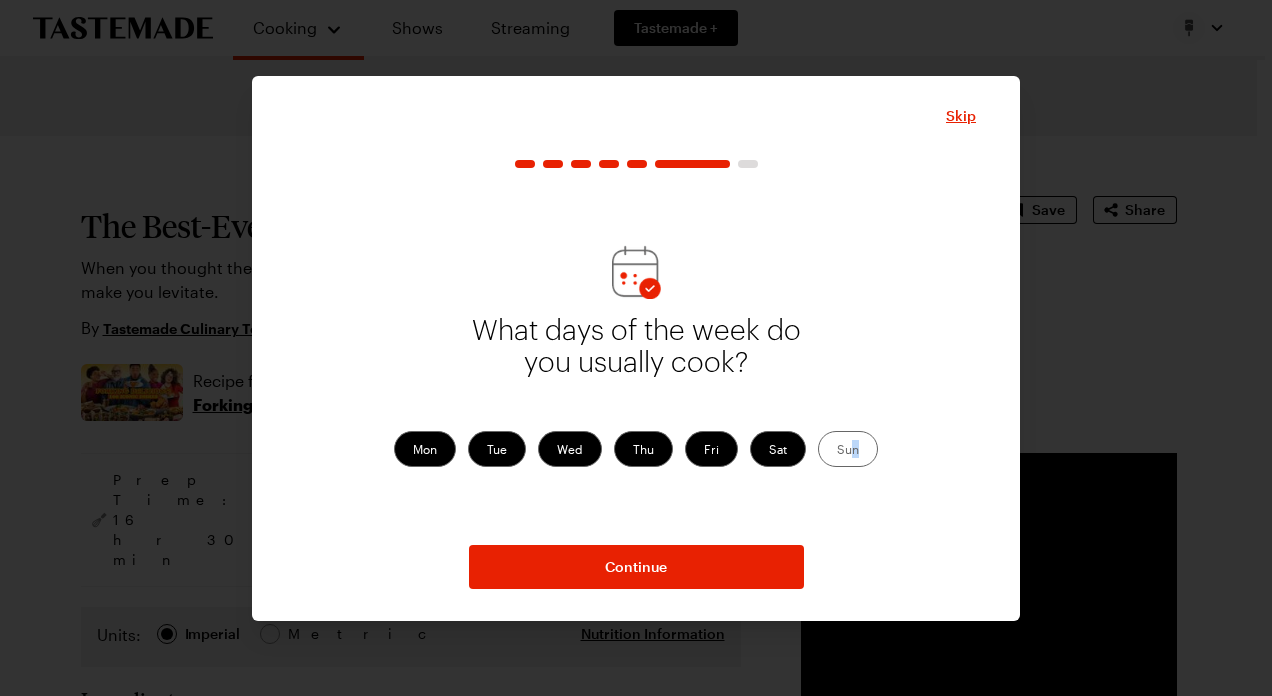 click on "Sun" at bounding box center [848, 449] 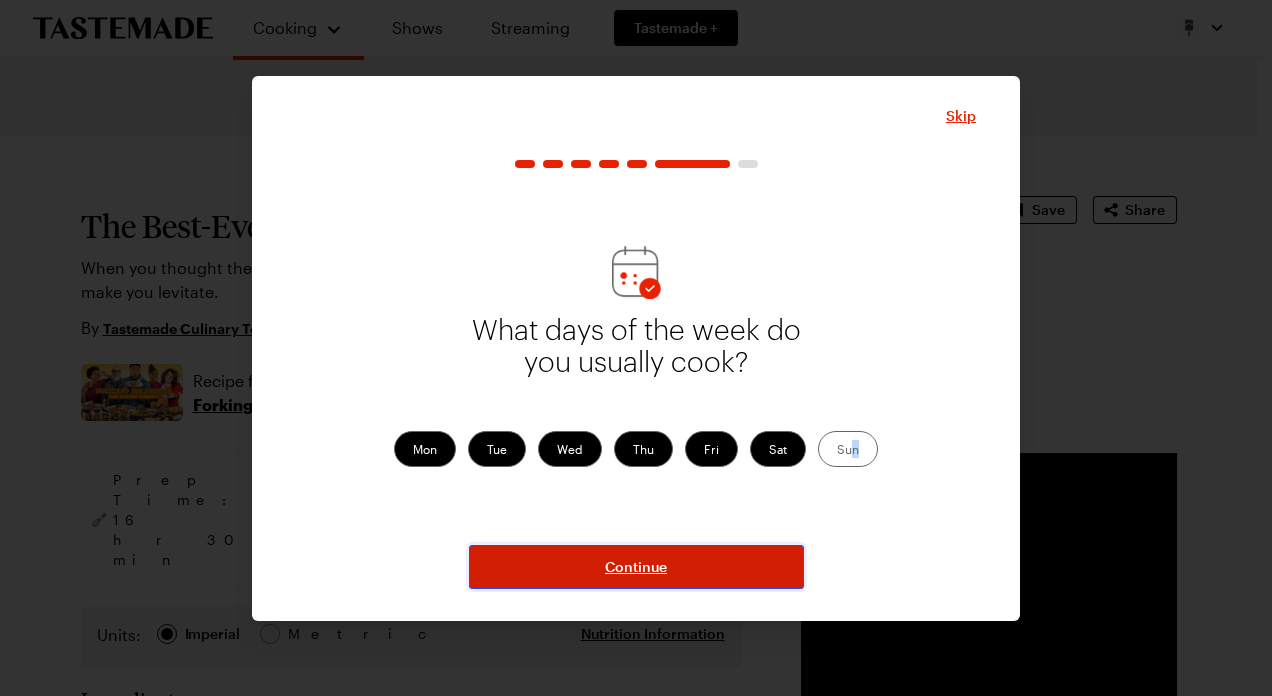 click on "Continue" at bounding box center [636, 567] 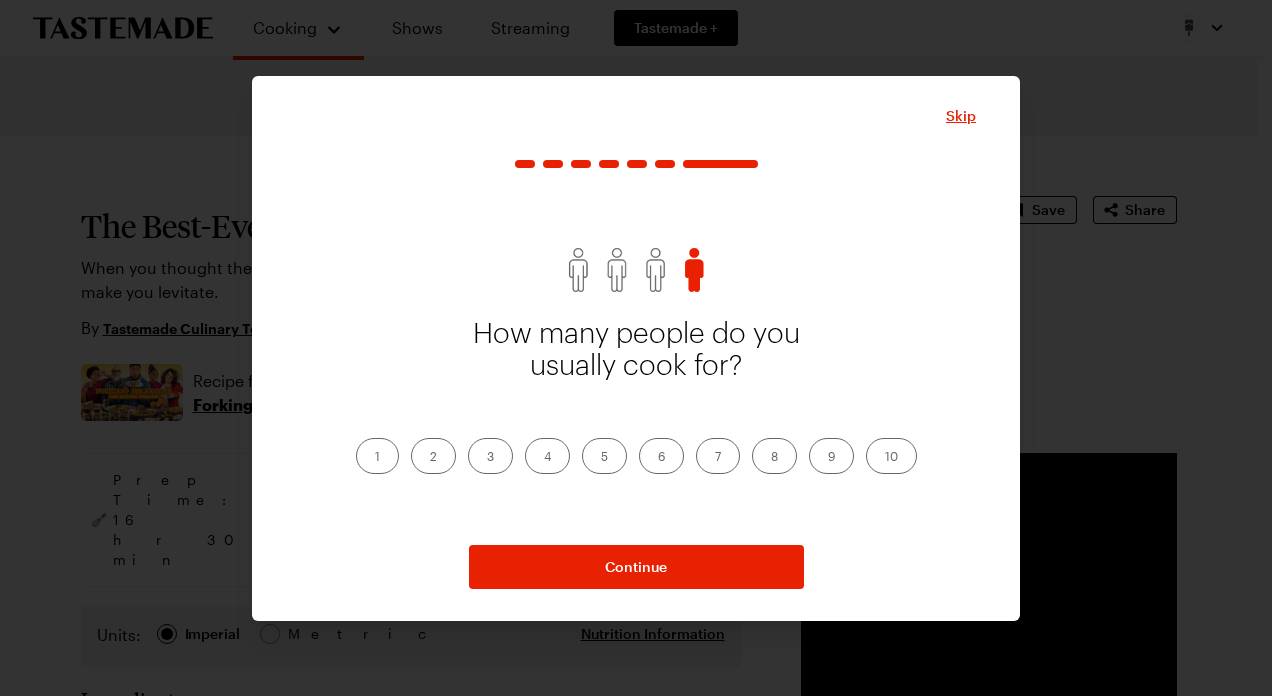 click on "2" at bounding box center (433, 456) 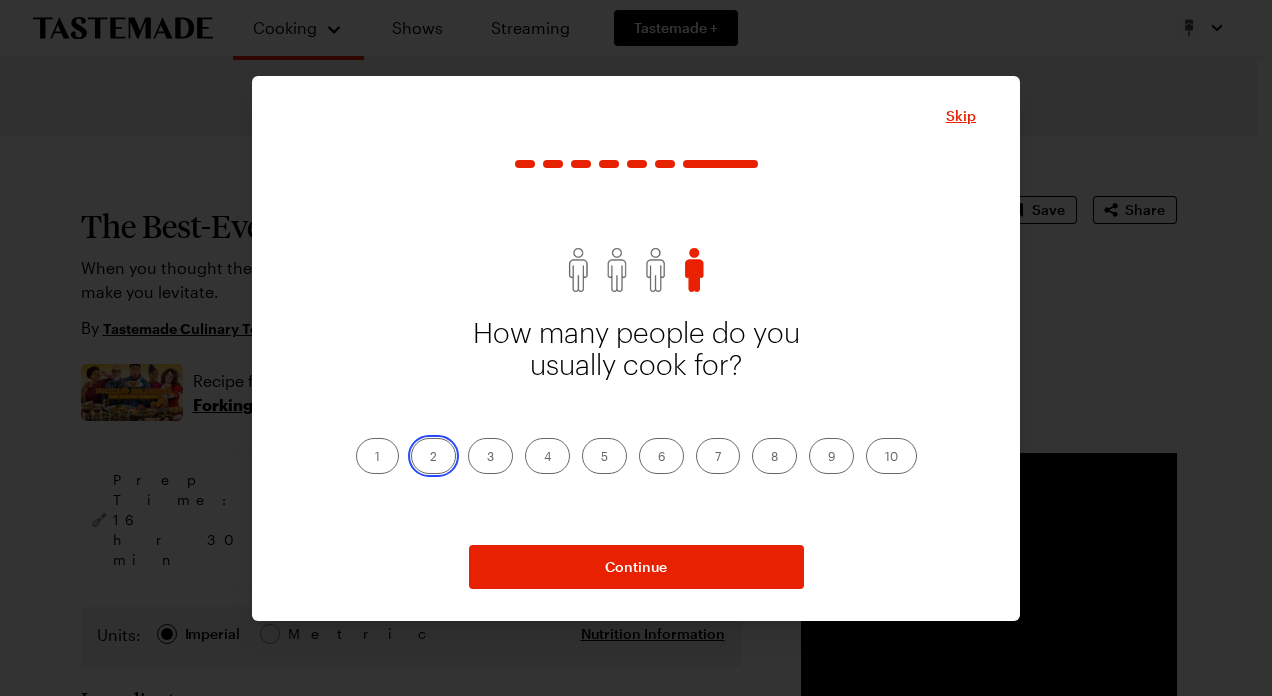 click on "2" at bounding box center [430, 458] 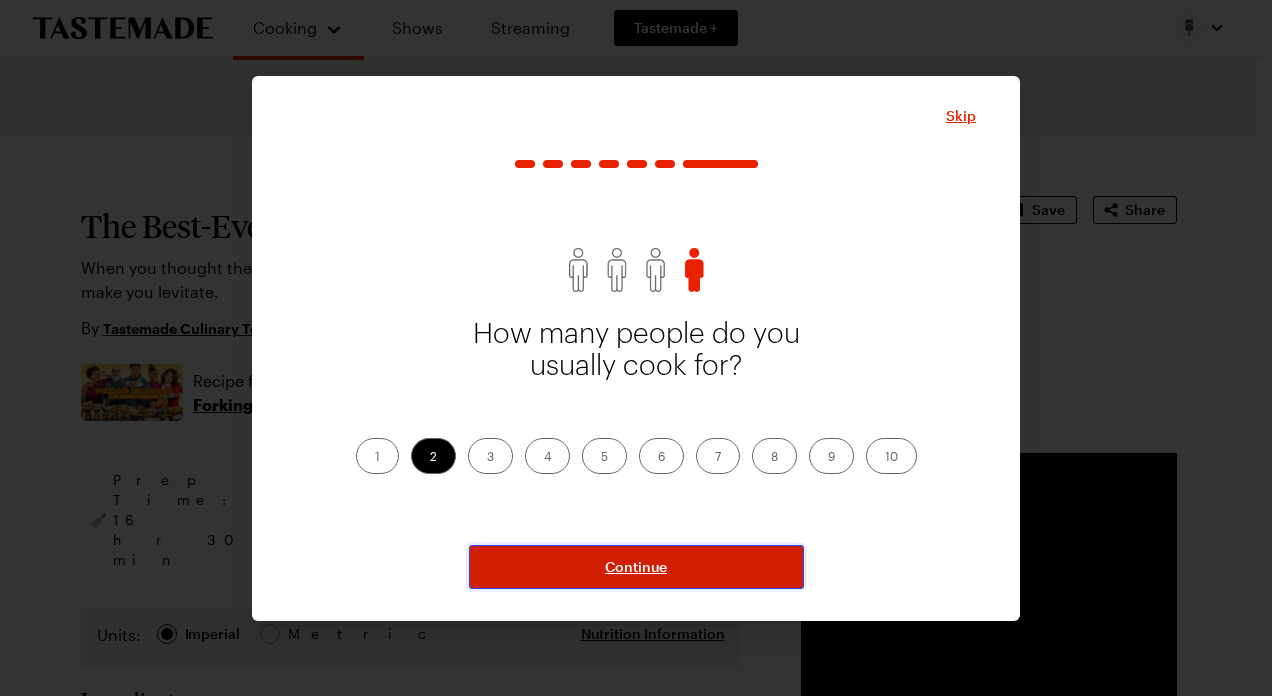 click on "Continue" at bounding box center (636, 567) 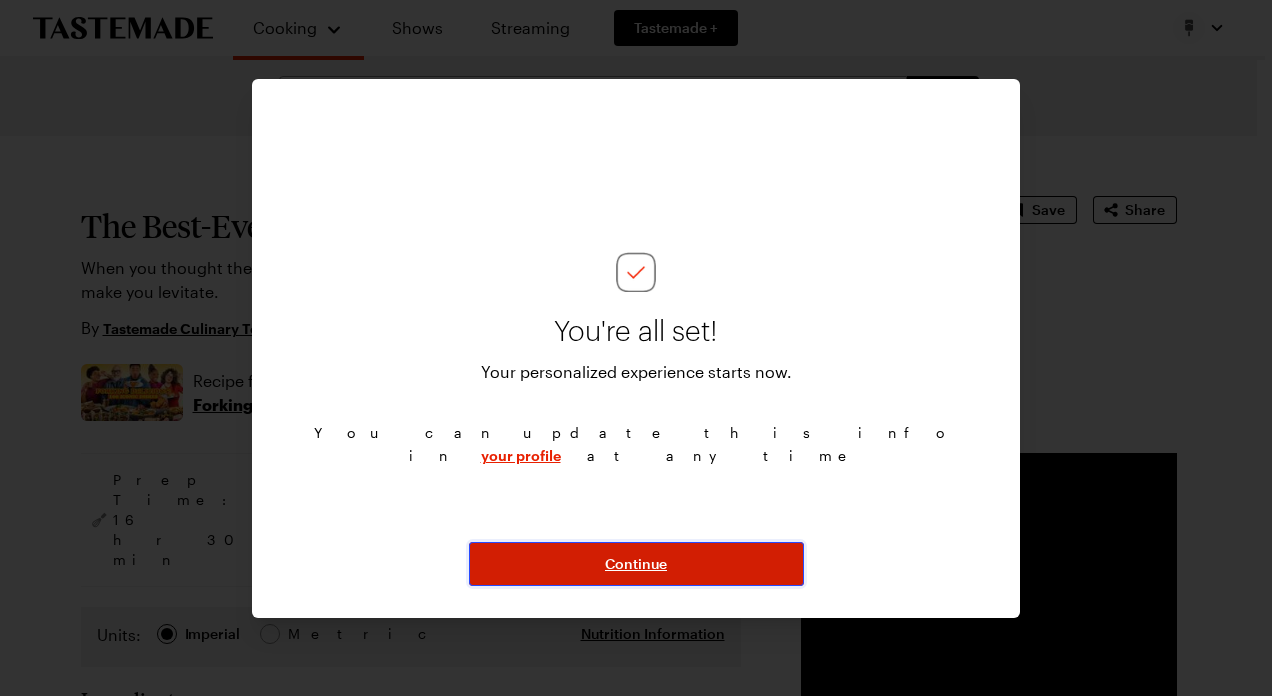 click on "Continue" at bounding box center (636, 564) 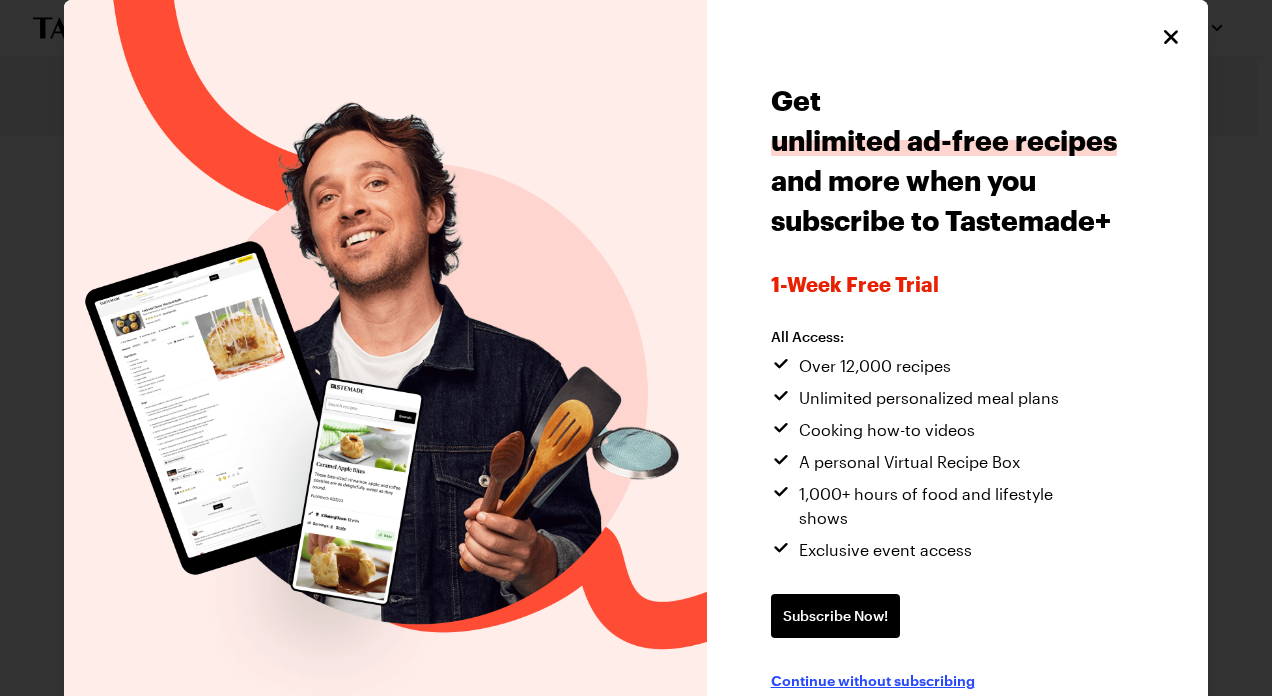 click on "Continue without subscribing" at bounding box center [873, 680] 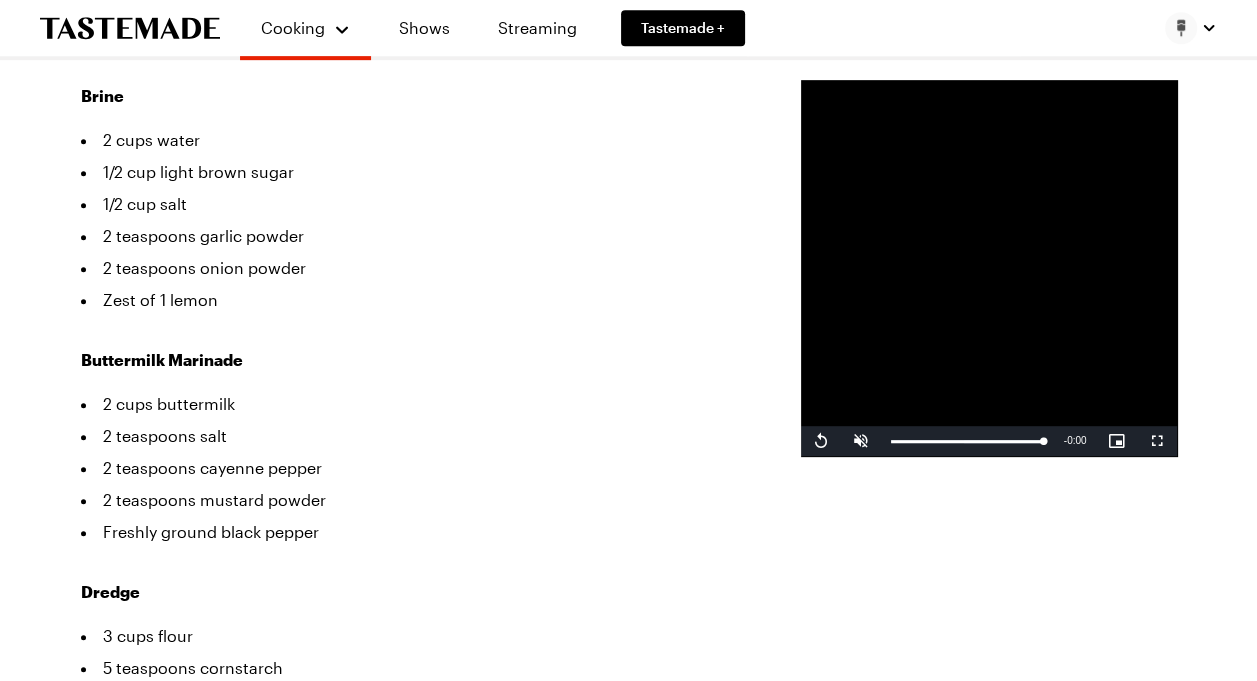 scroll, scrollTop: 0, scrollLeft: 0, axis: both 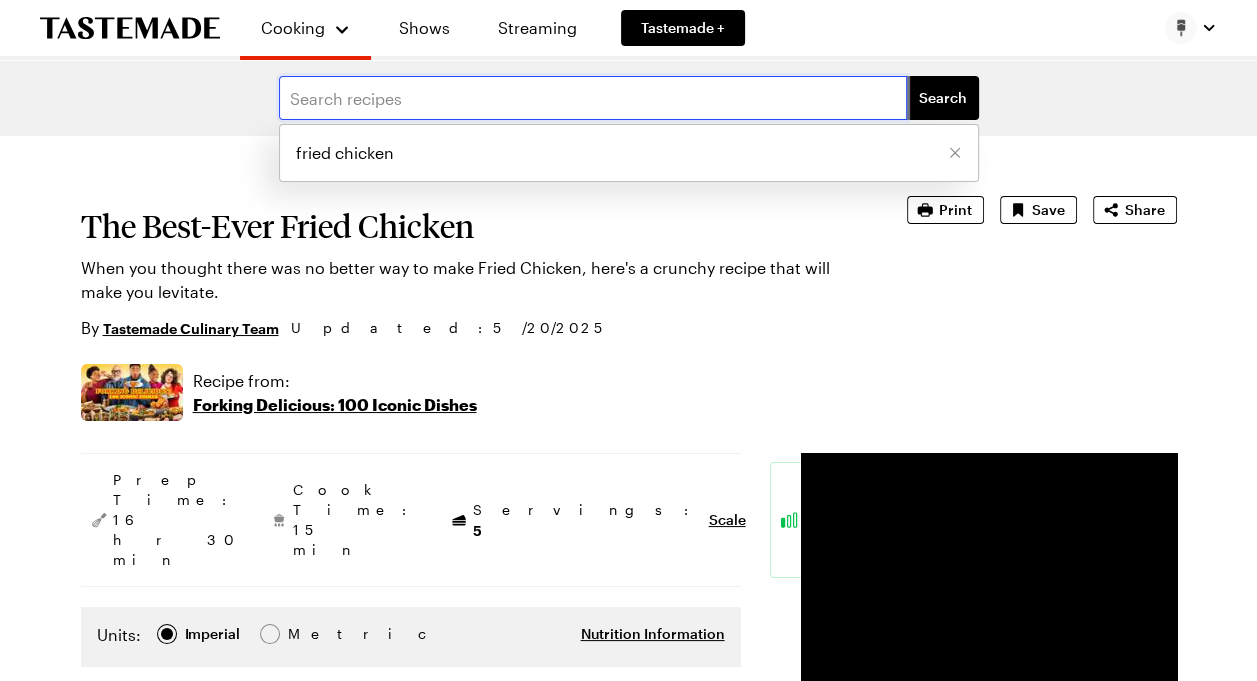 click at bounding box center (593, 98) 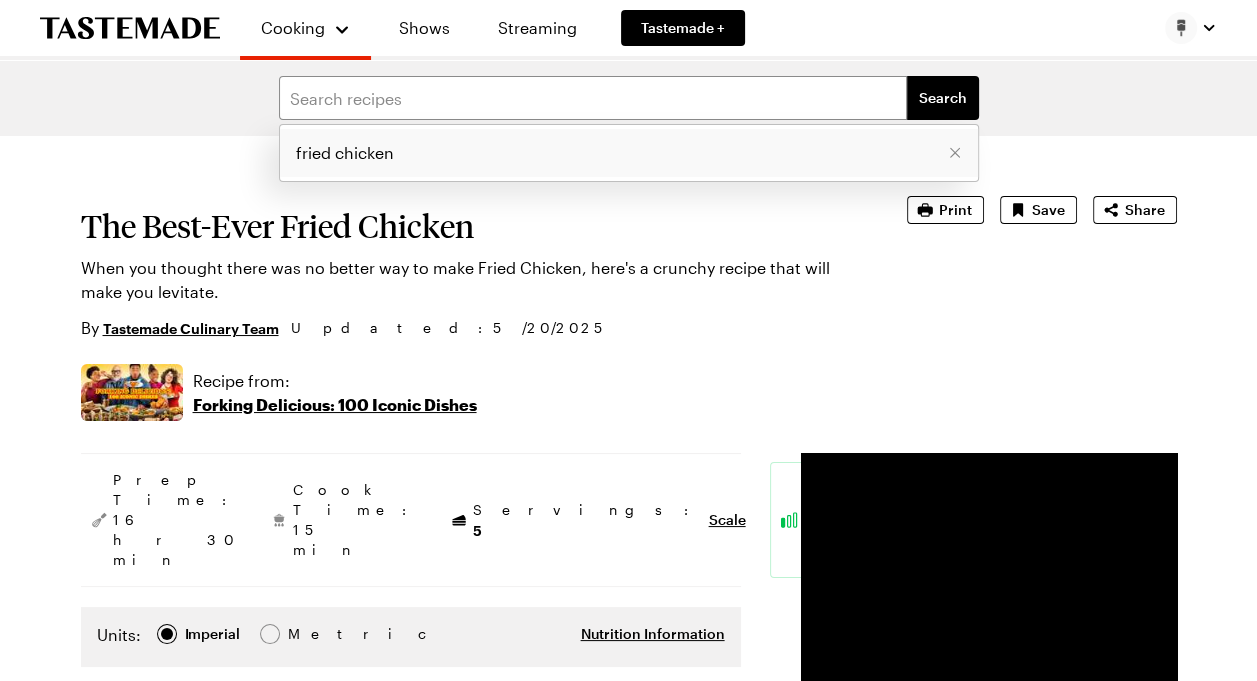 click on "fried chicken" at bounding box center [345, 153] 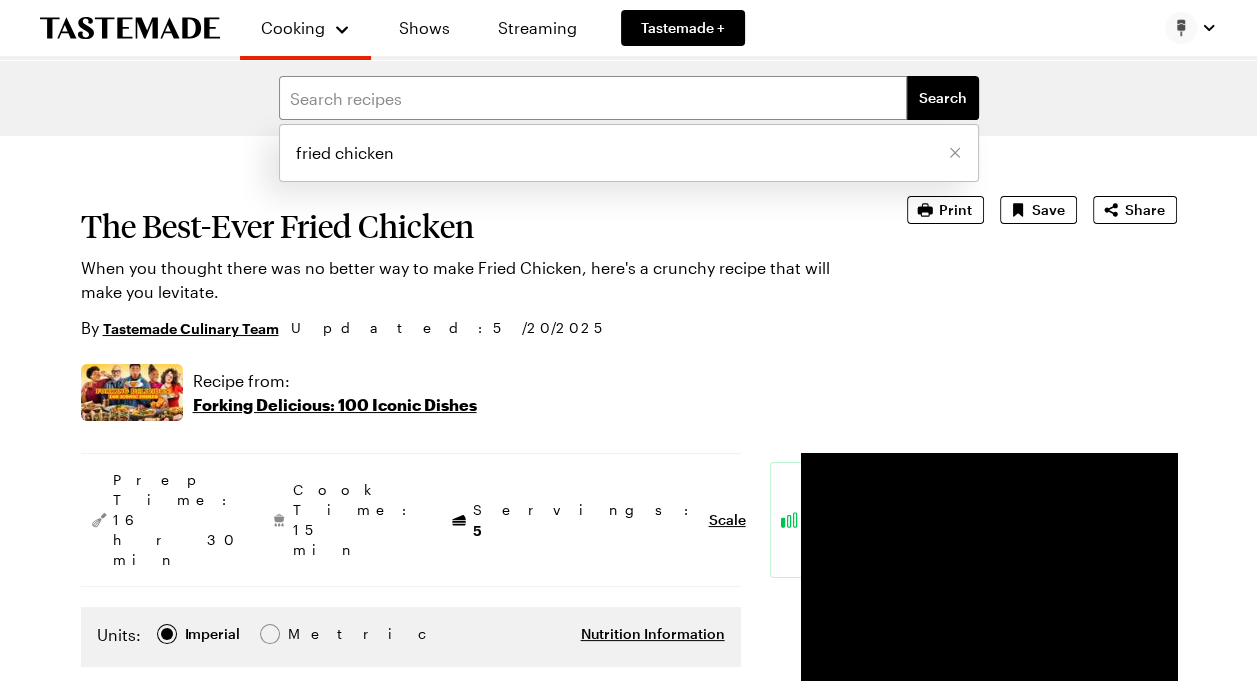 type on "fried chicken" 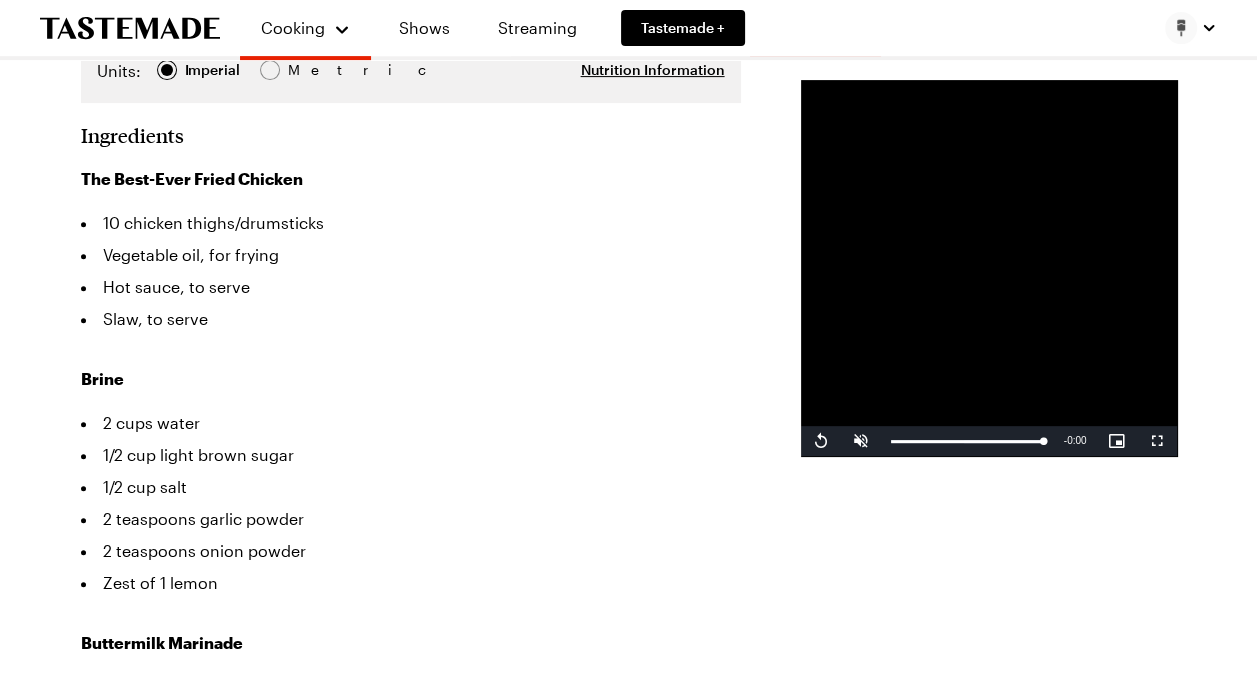 scroll, scrollTop: 0, scrollLeft: 0, axis: both 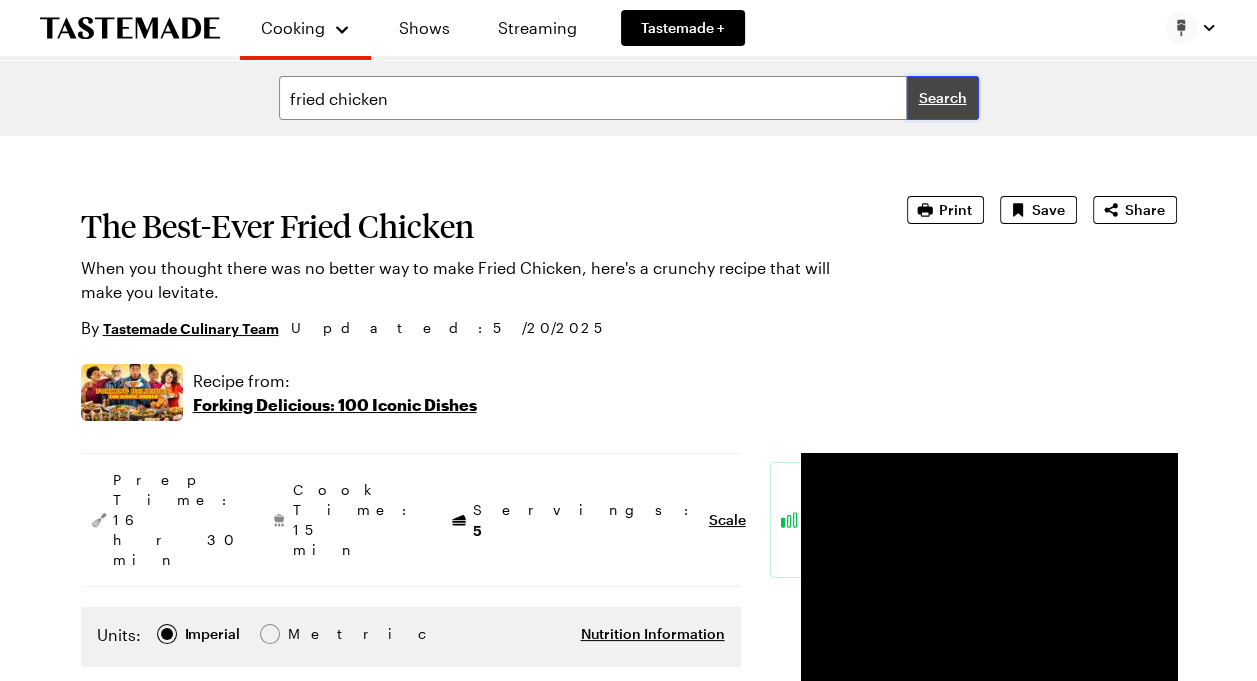 click on "Search" at bounding box center (943, 98) 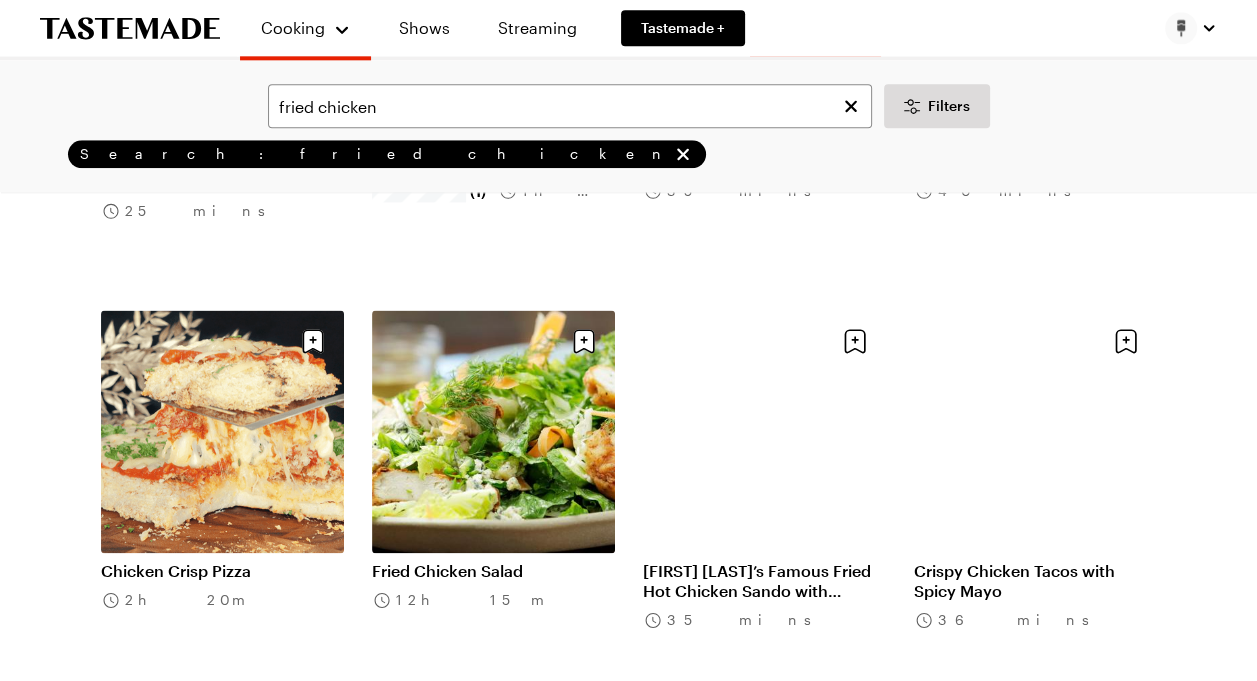 scroll, scrollTop: 2083, scrollLeft: 0, axis: vertical 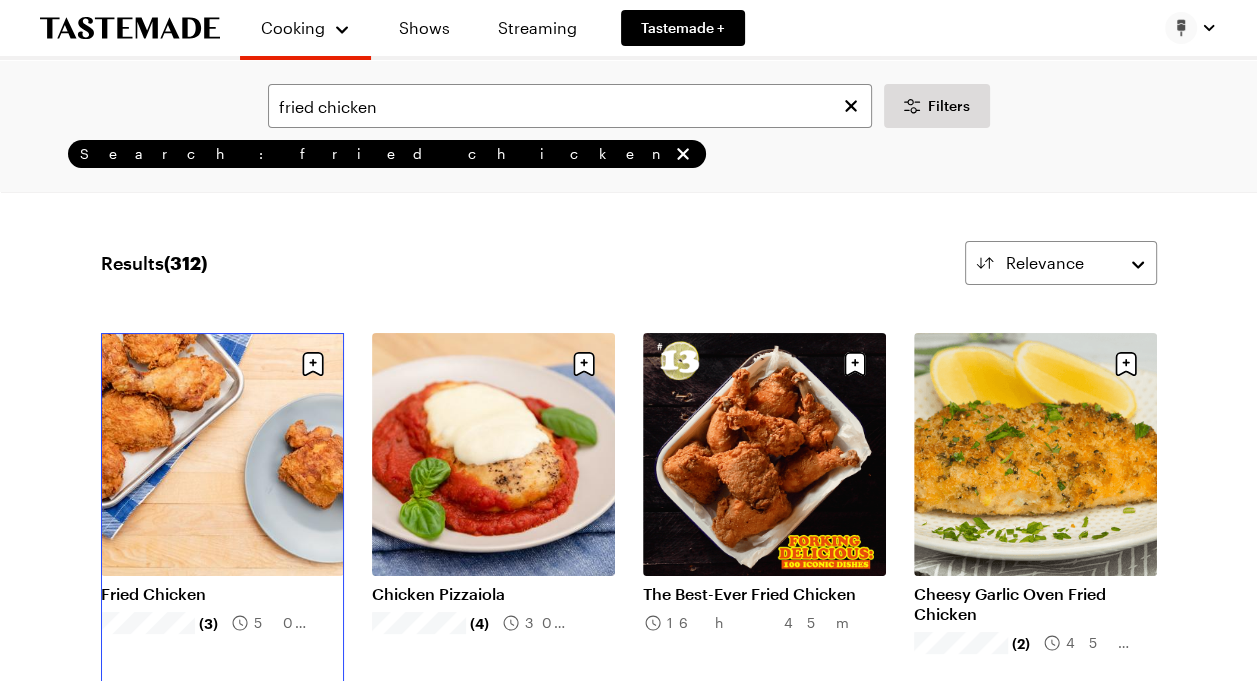 click on "Fried Chicken" at bounding box center (222, 594) 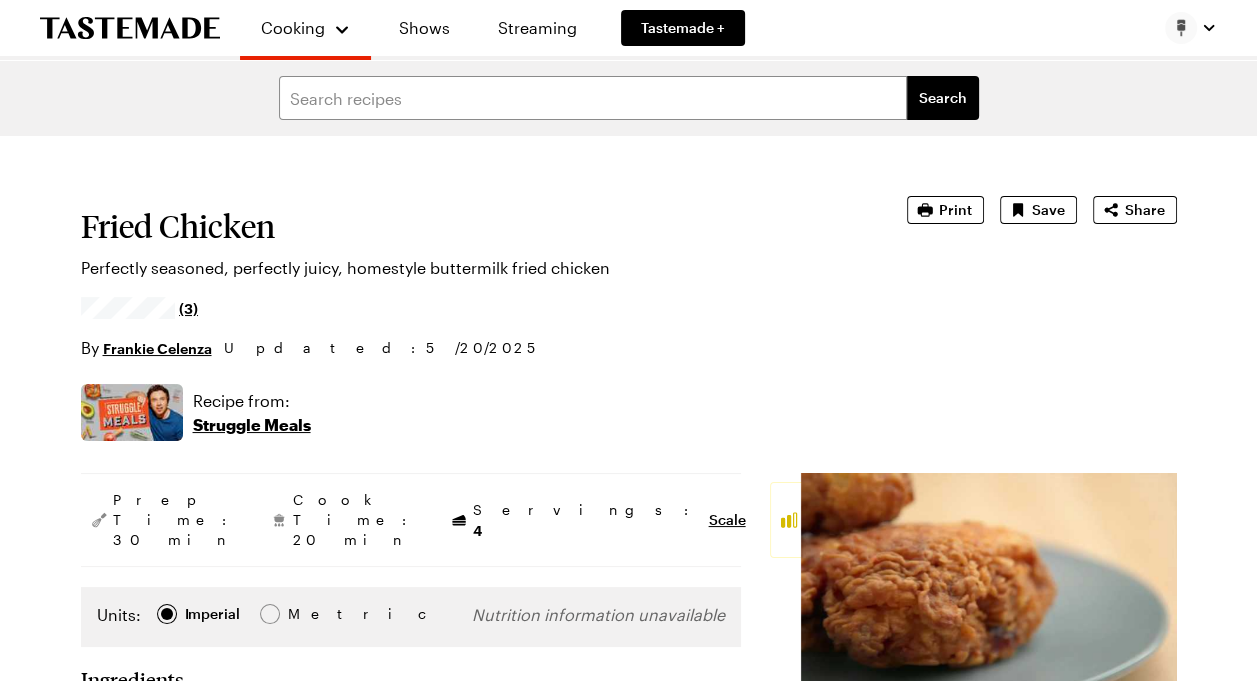 type on "x" 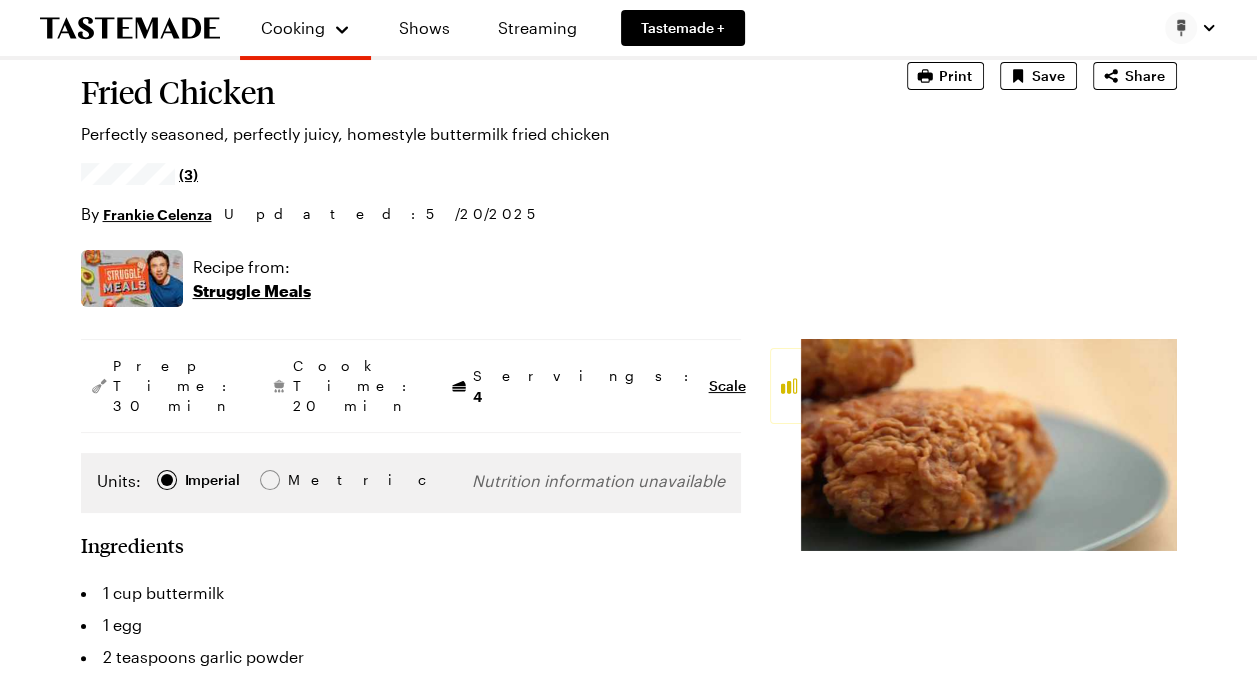 scroll, scrollTop: 0, scrollLeft: 0, axis: both 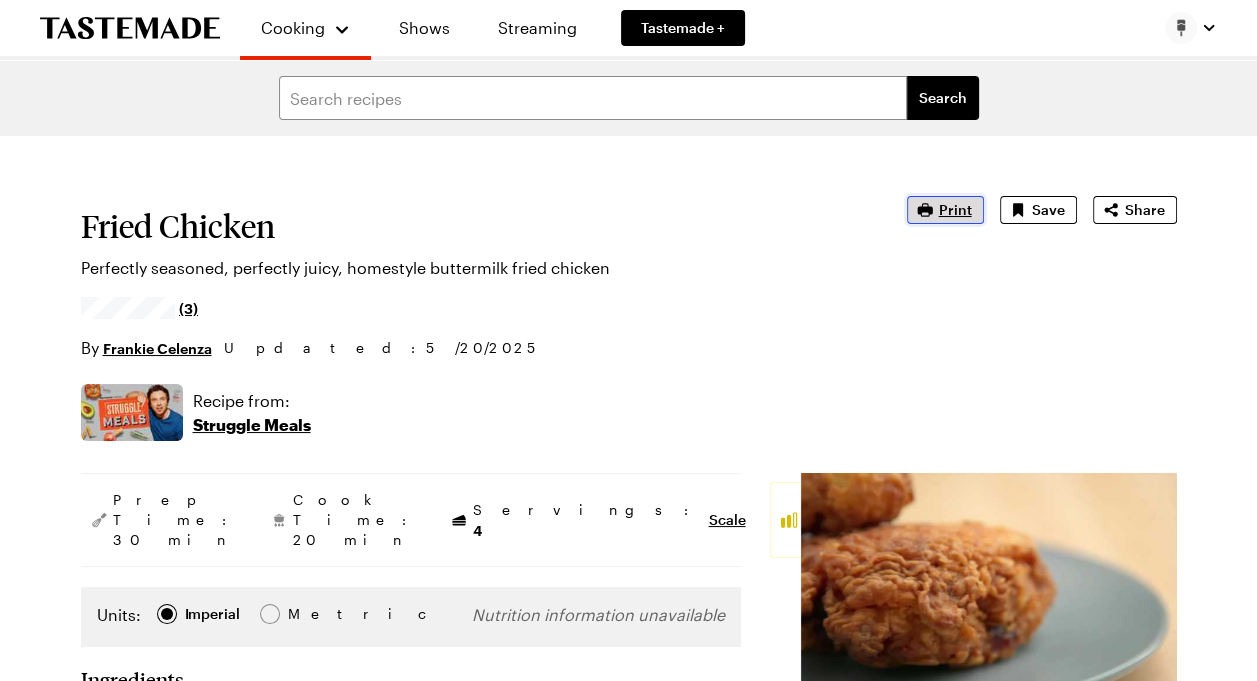 click on "Print" at bounding box center [955, 210] 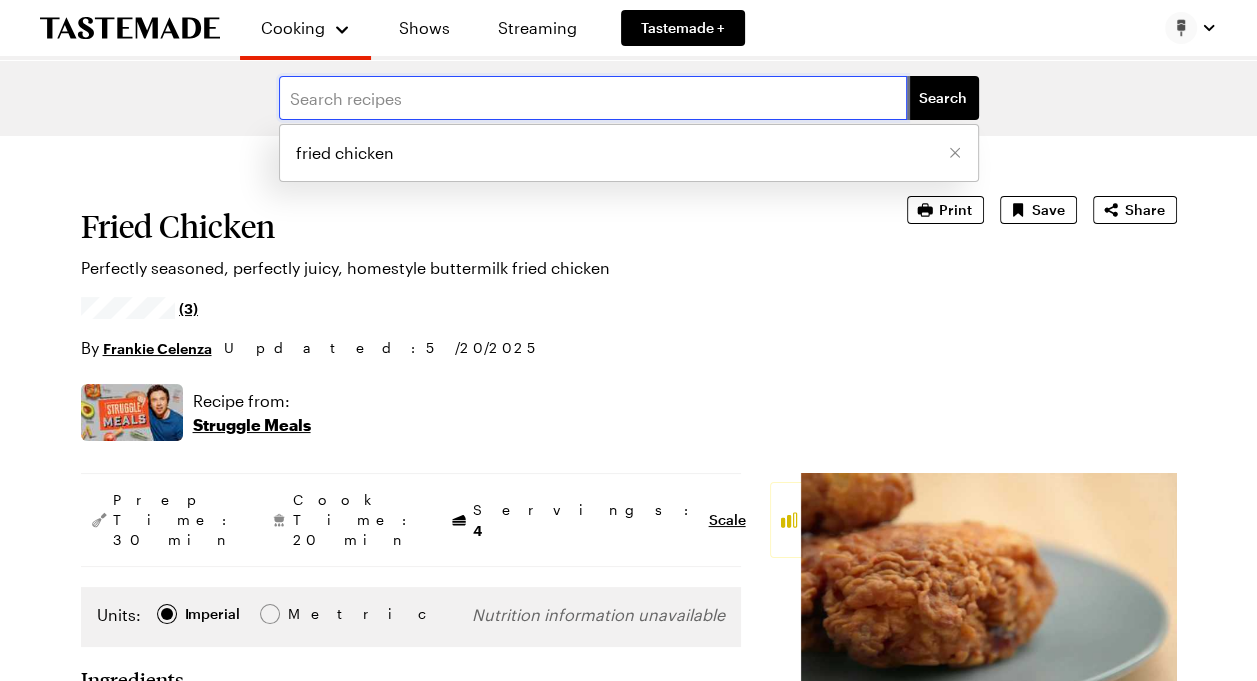 drag, startPoint x: 412, startPoint y: 97, endPoint x: 283, endPoint y: 75, distance: 130.86252 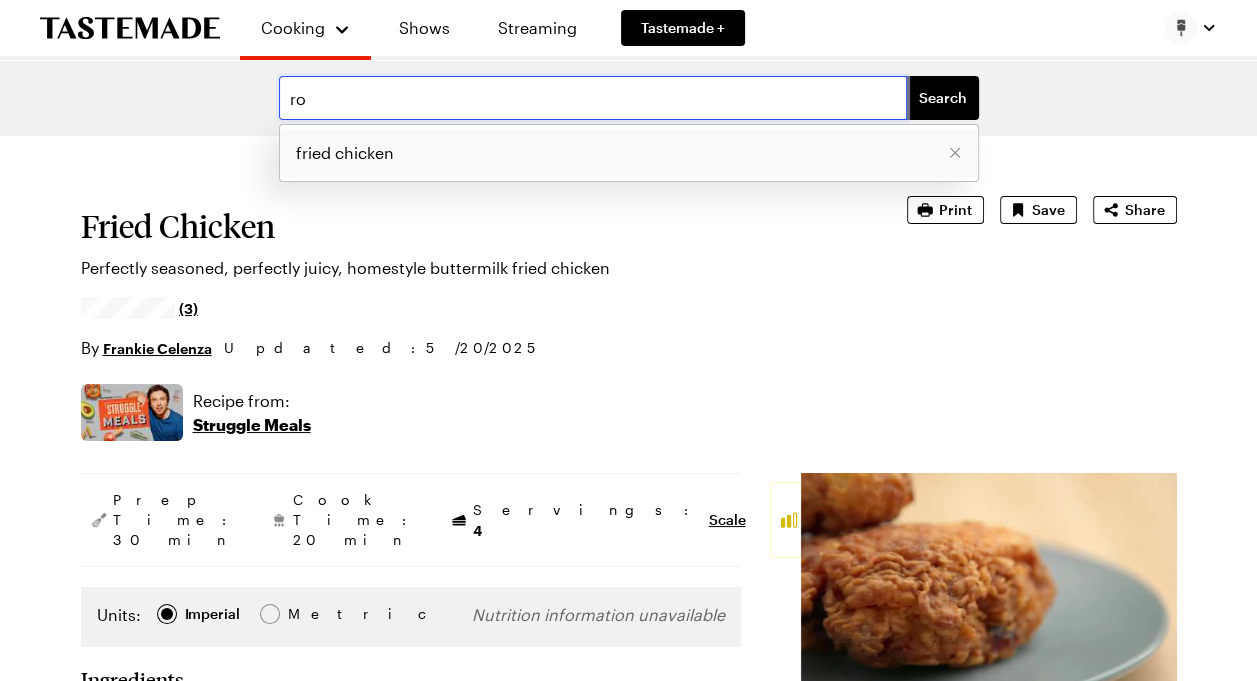 type on "r" 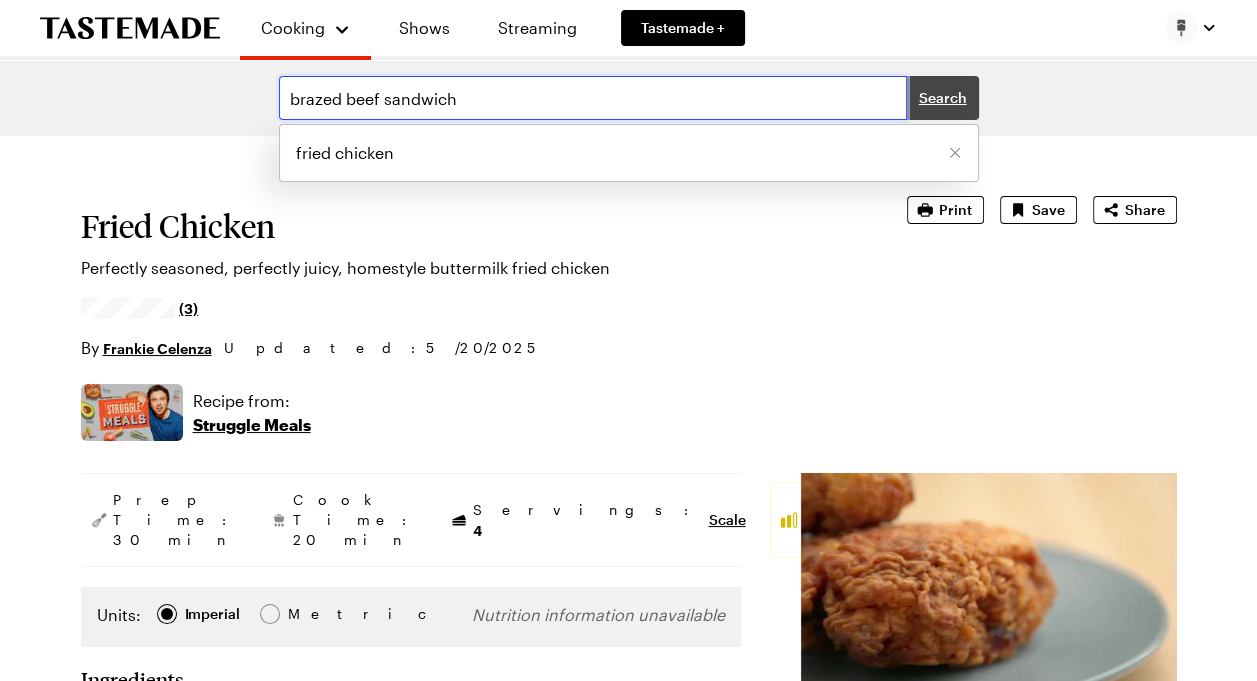 type on "brazed beef sandwich" 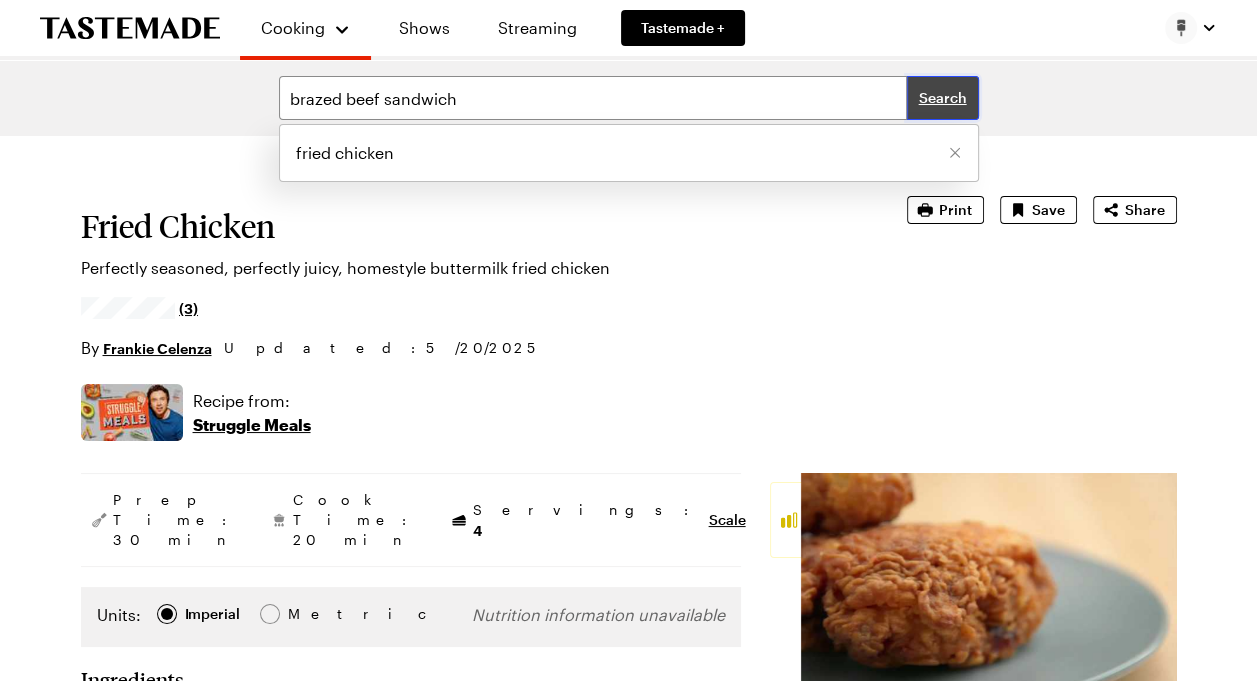 click on "Search" at bounding box center [943, 98] 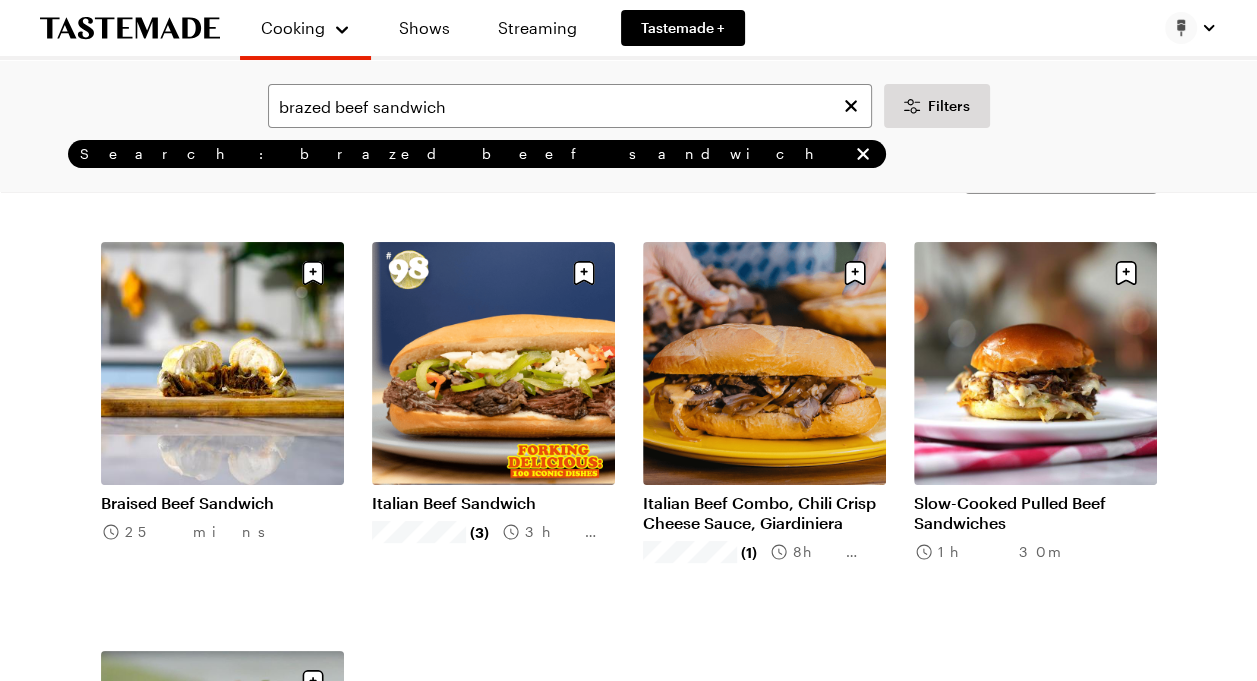 scroll, scrollTop: 0, scrollLeft: 0, axis: both 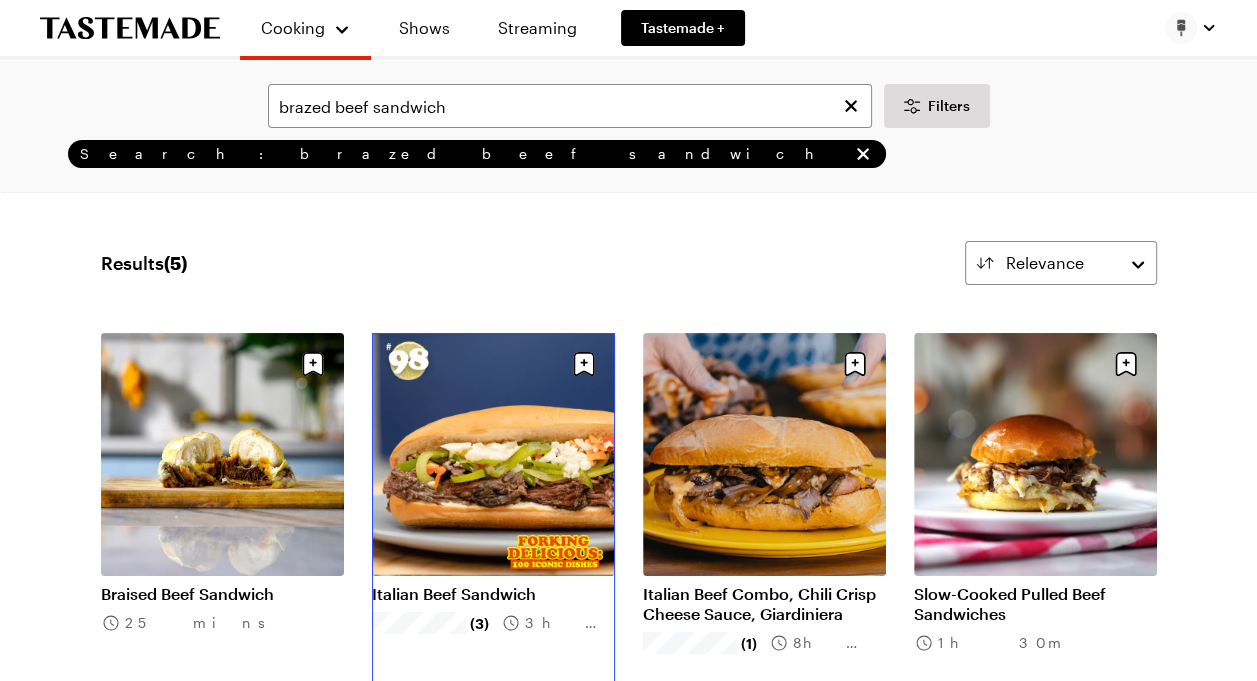 click on "Italian Beef Sandwich" at bounding box center [493, 594] 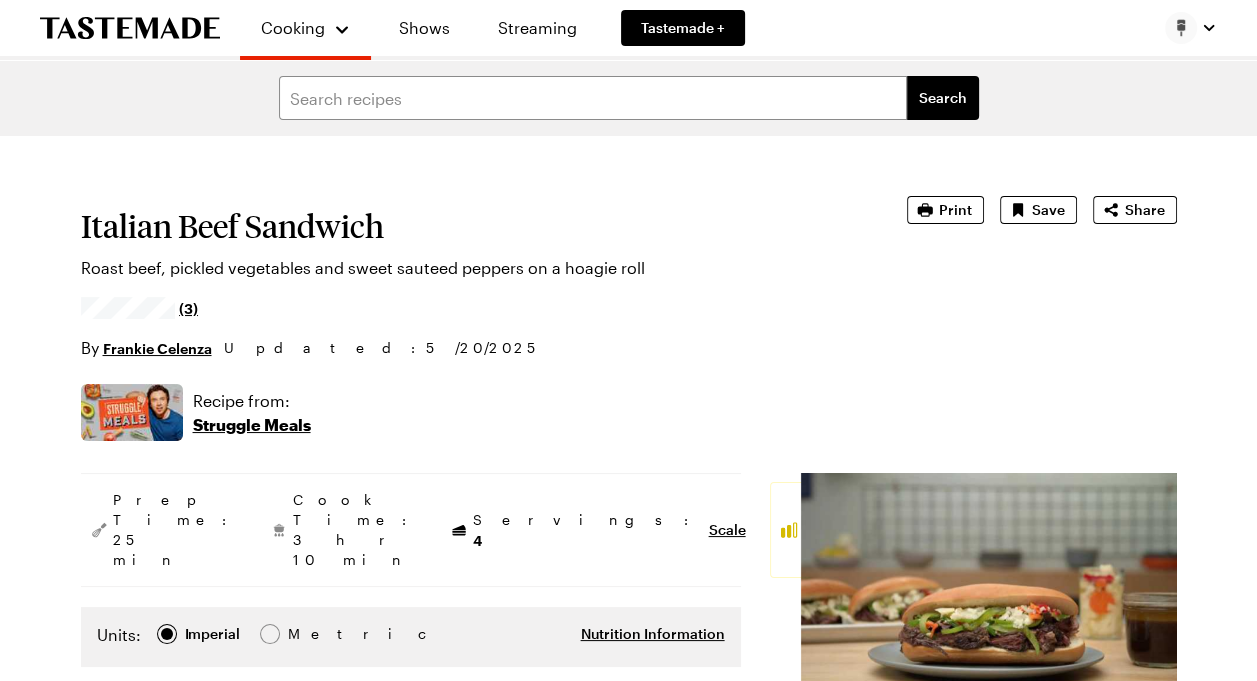 type on "x" 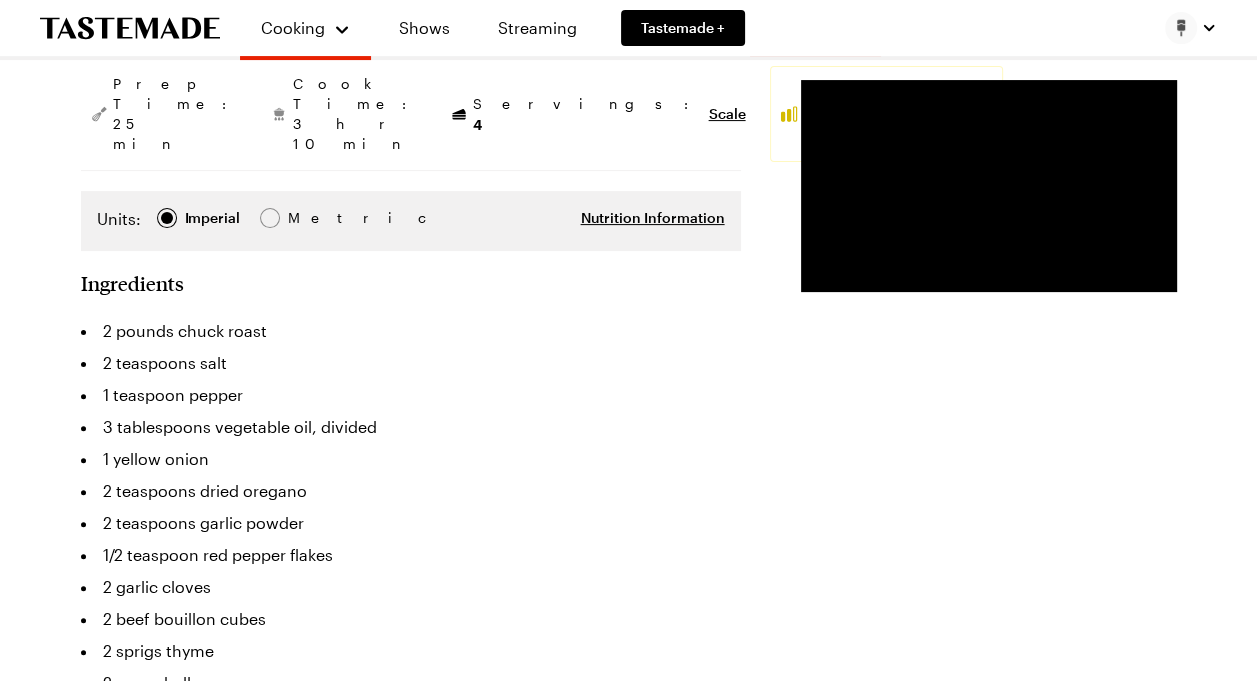 scroll, scrollTop: 0, scrollLeft: 0, axis: both 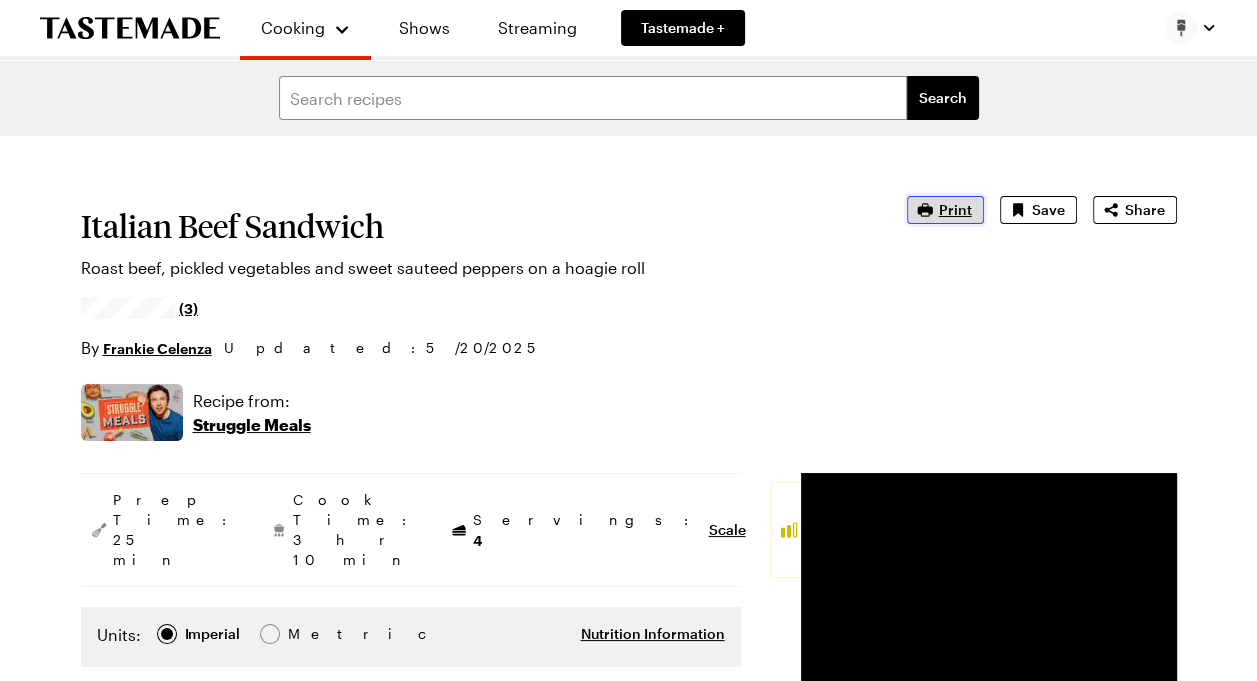 click on "Print" at bounding box center [955, 210] 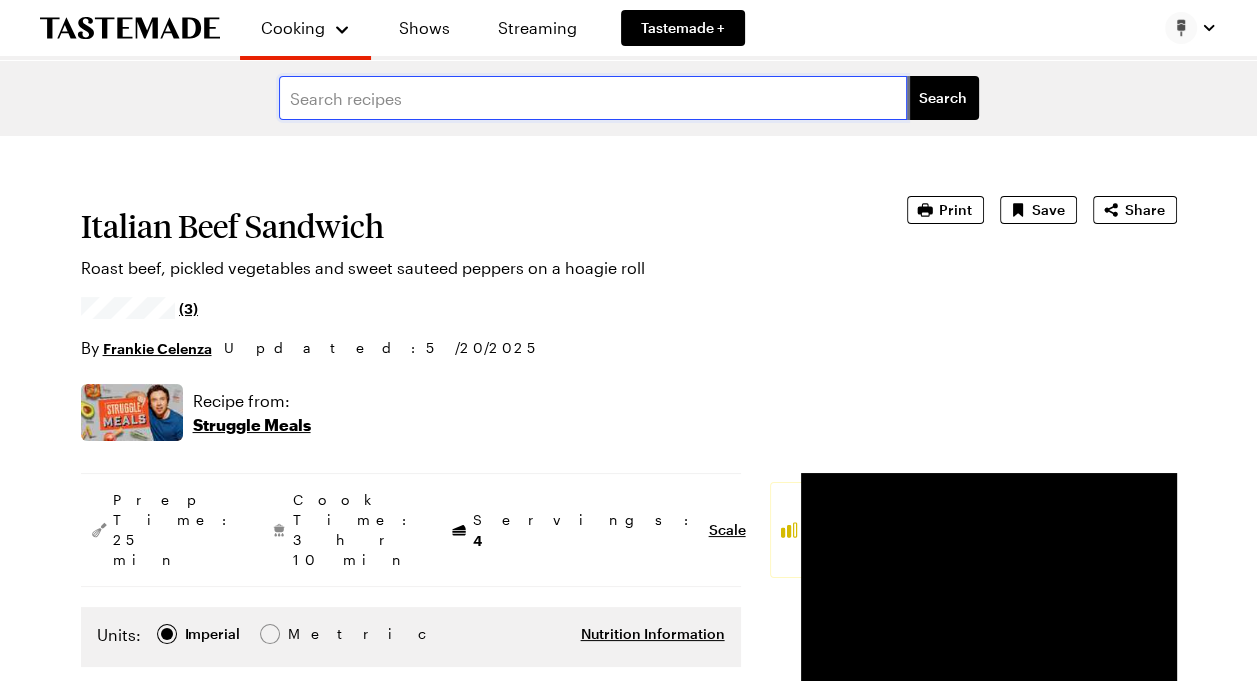 click at bounding box center (593, 98) 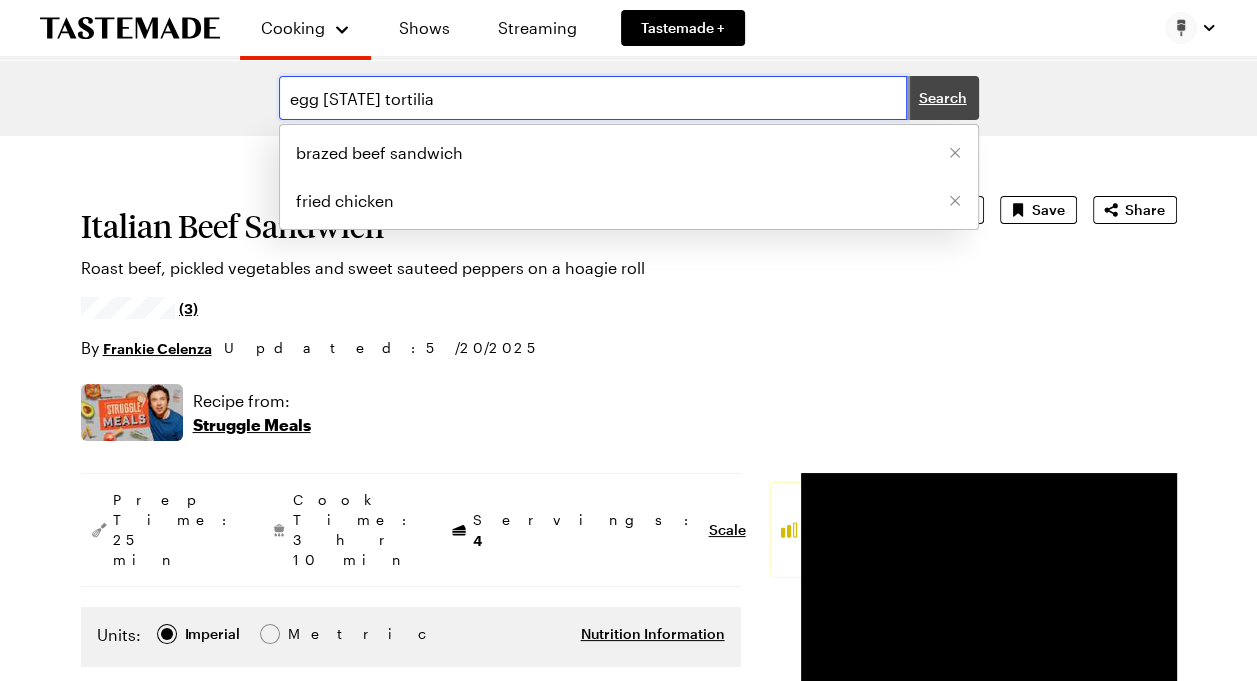 type on "egg california tortilia" 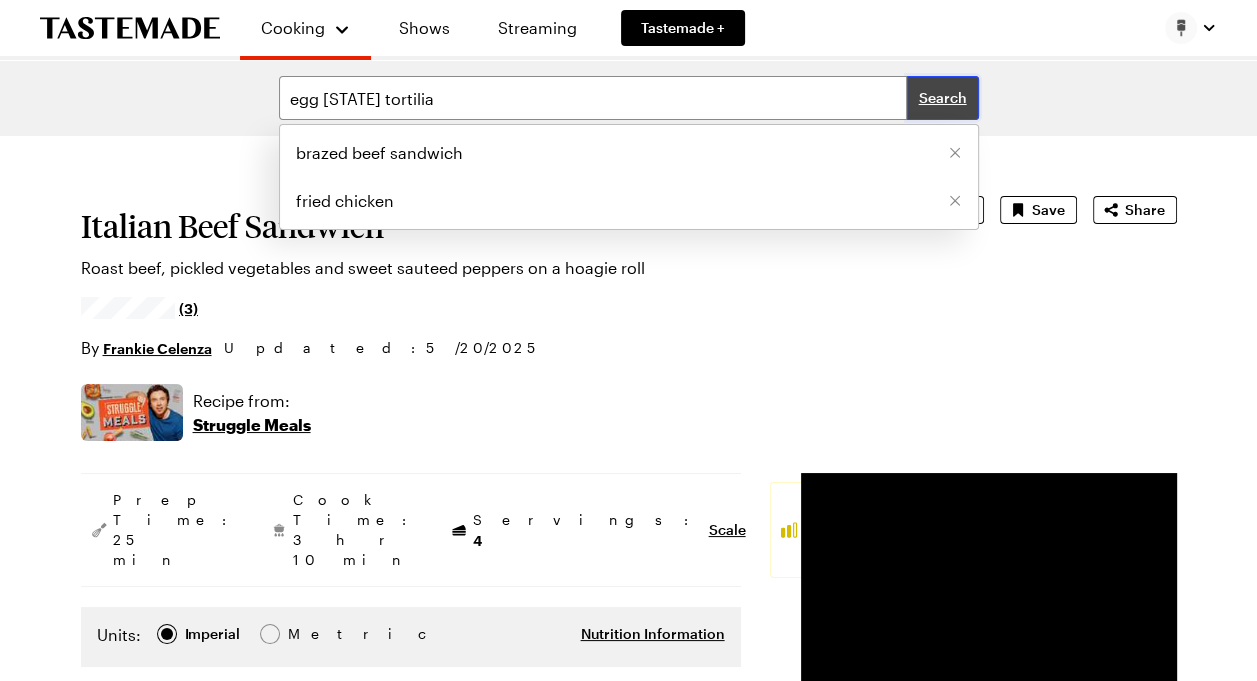 click on "Search" at bounding box center [943, 98] 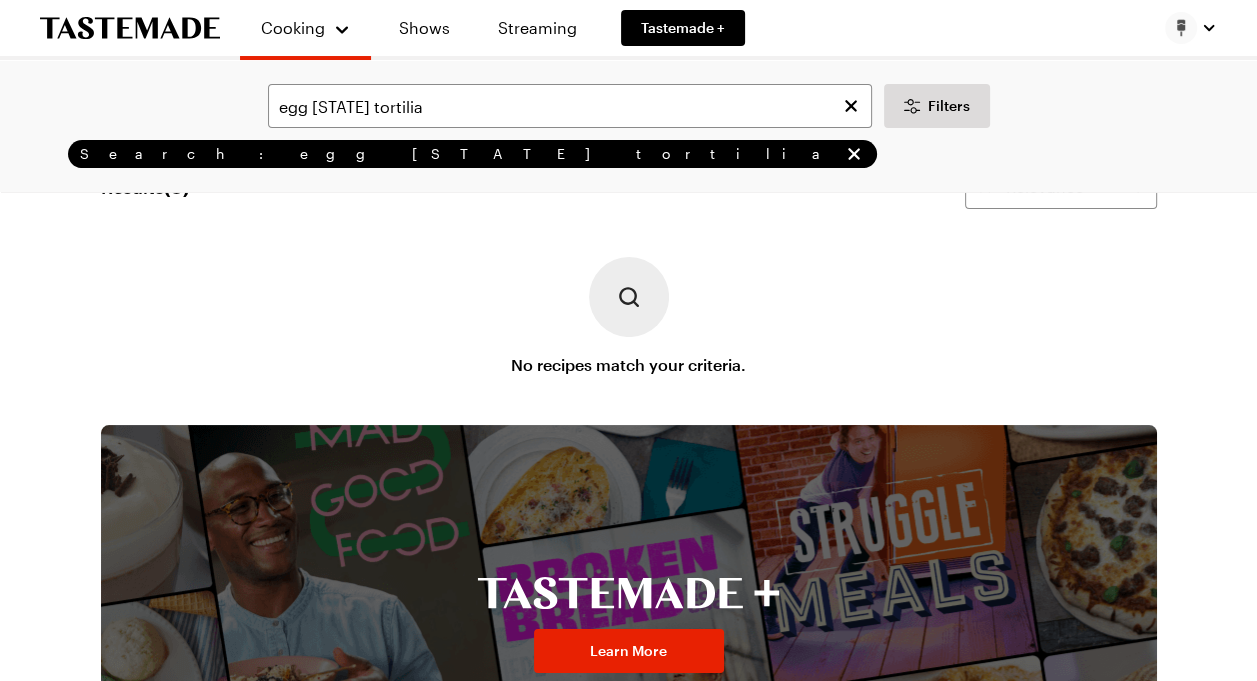 scroll, scrollTop: 0, scrollLeft: 0, axis: both 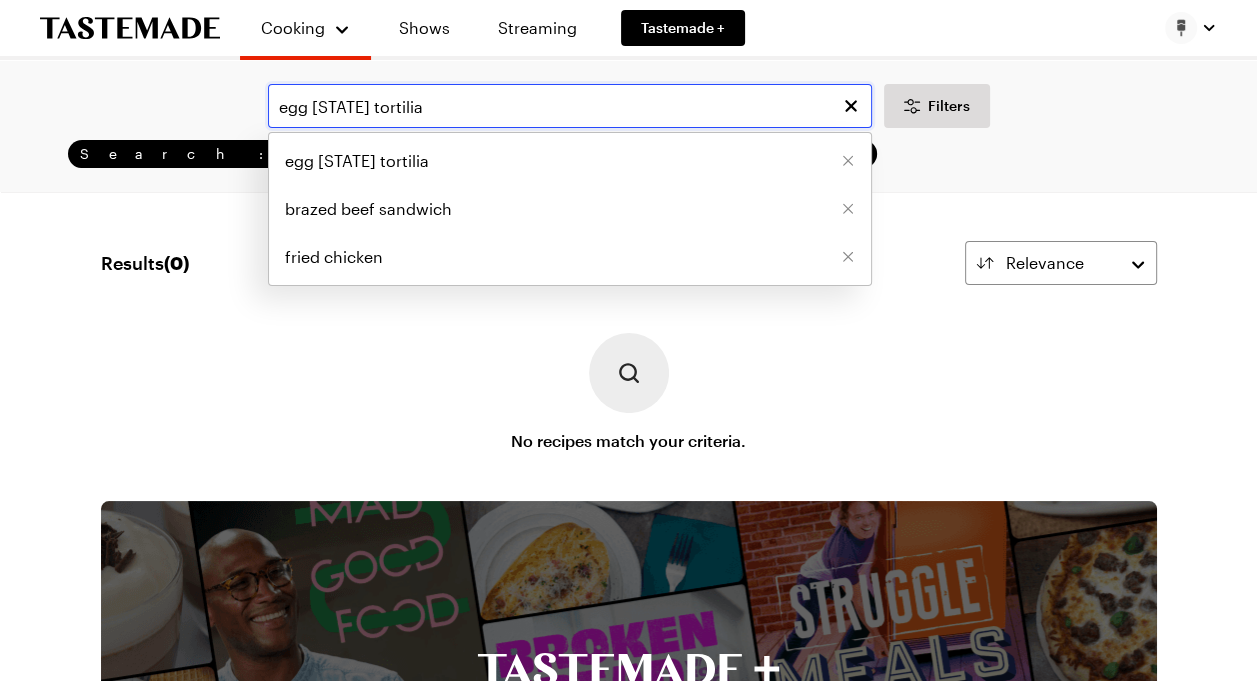 click on "egg california tortilia" at bounding box center (570, 106) 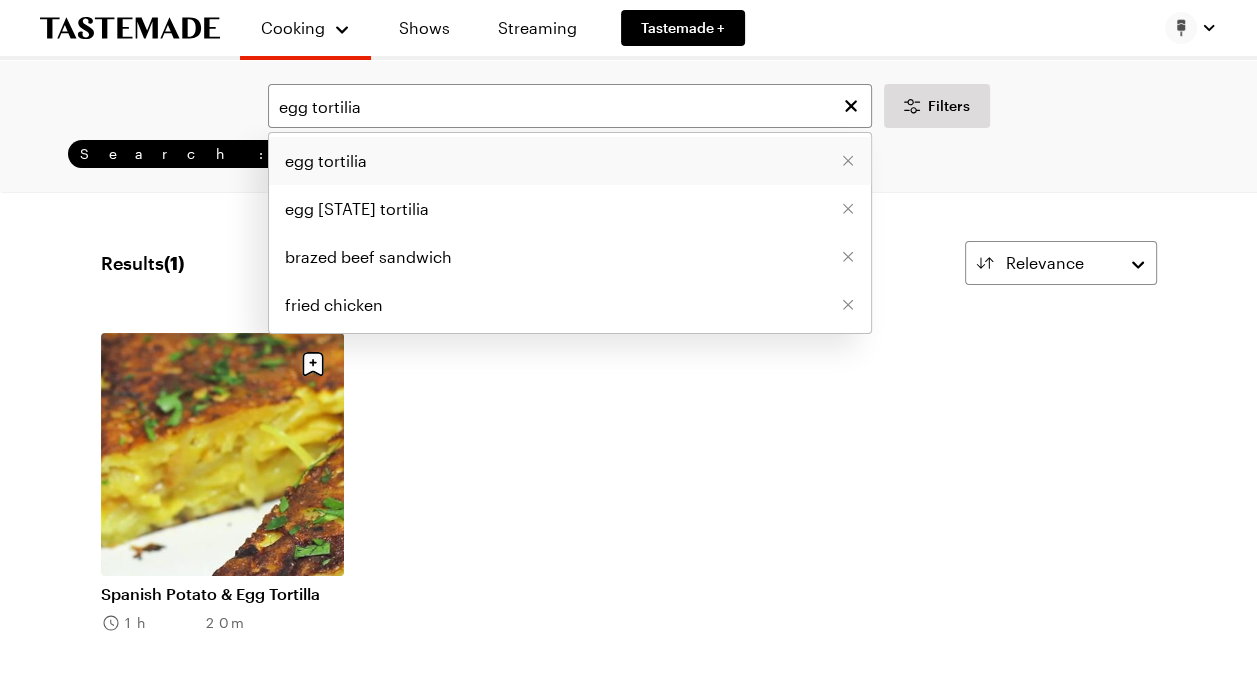 click on "egg tortilia" at bounding box center (326, 161) 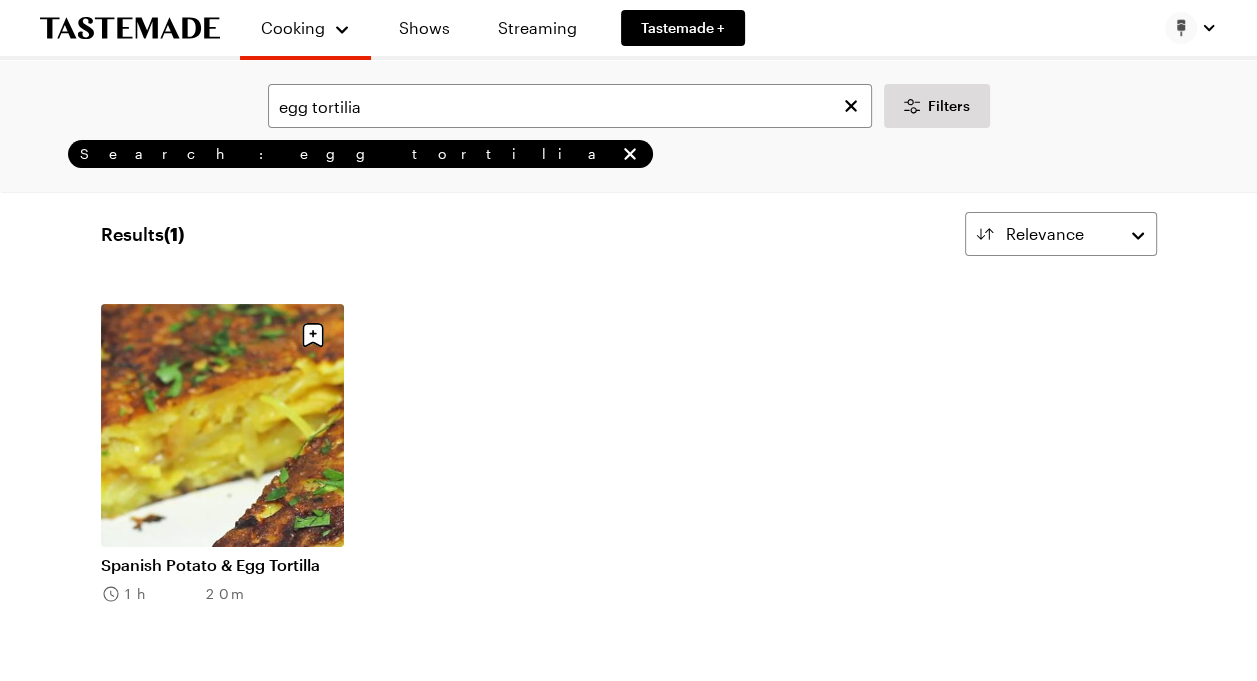 scroll, scrollTop: 0, scrollLeft: 0, axis: both 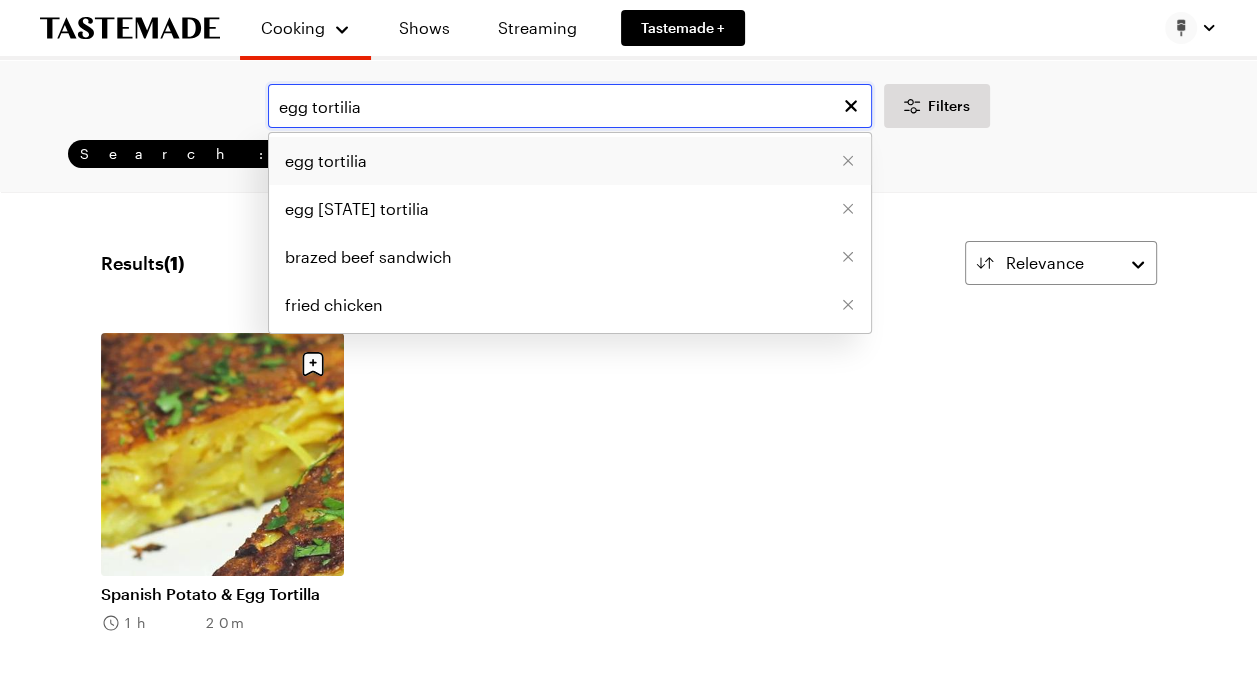drag, startPoint x: 282, startPoint y: 104, endPoint x: 464, endPoint y: 147, distance: 187.0107 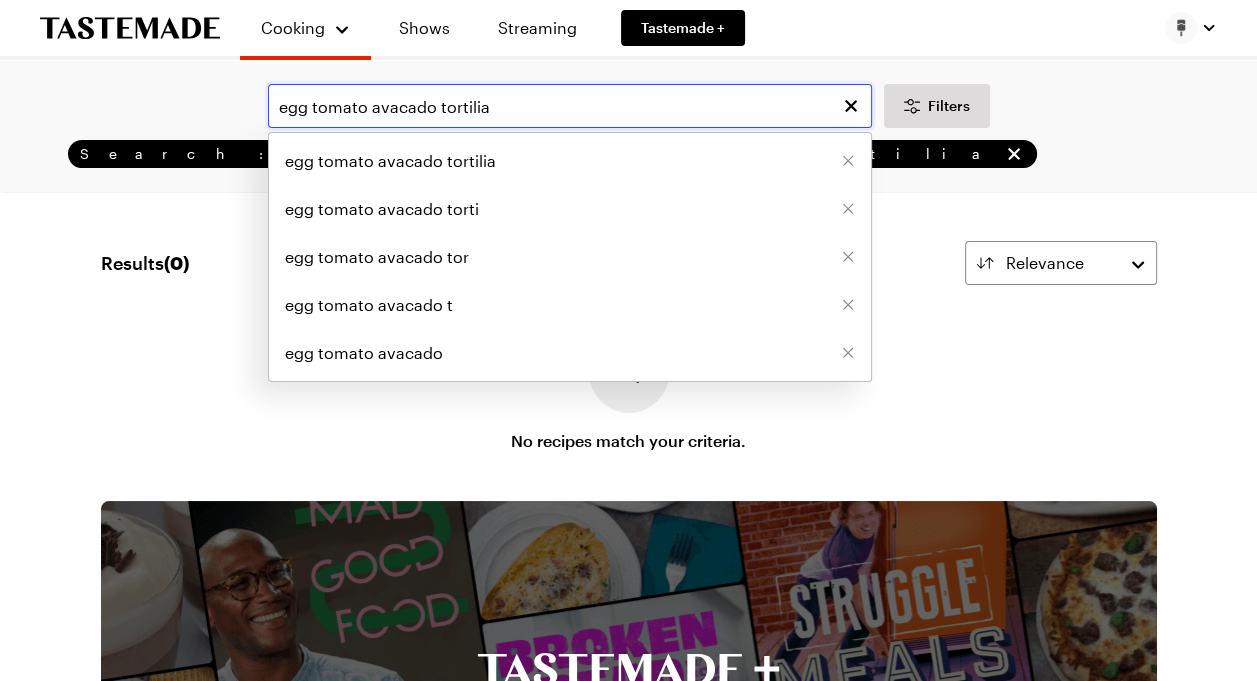 click on "egg tomato avacado tortilia" at bounding box center [570, 106] 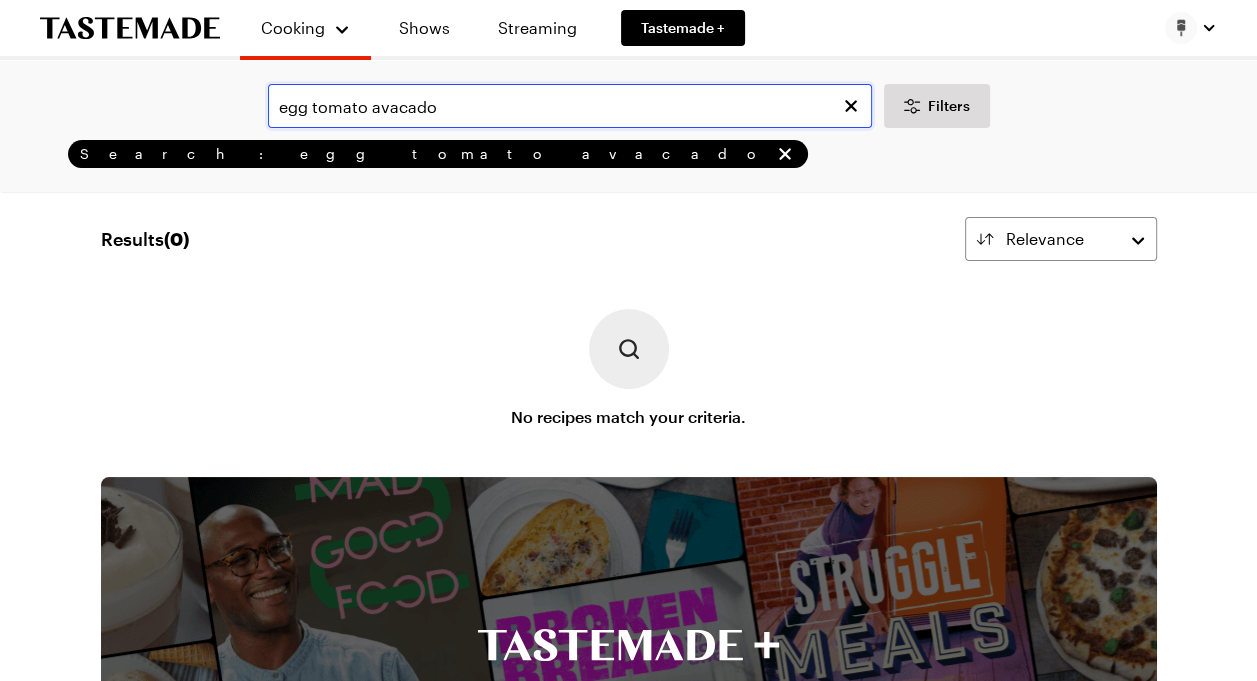 scroll, scrollTop: 0, scrollLeft: 0, axis: both 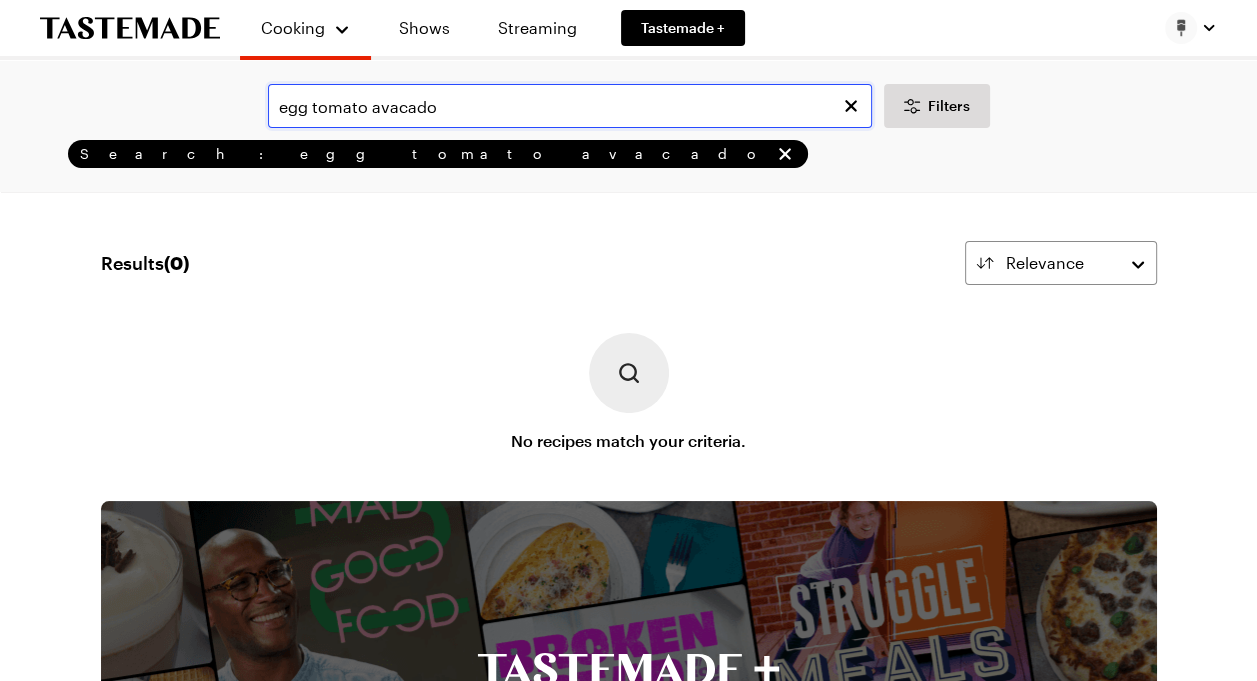 click on "egg tomato avacado" at bounding box center (570, 106) 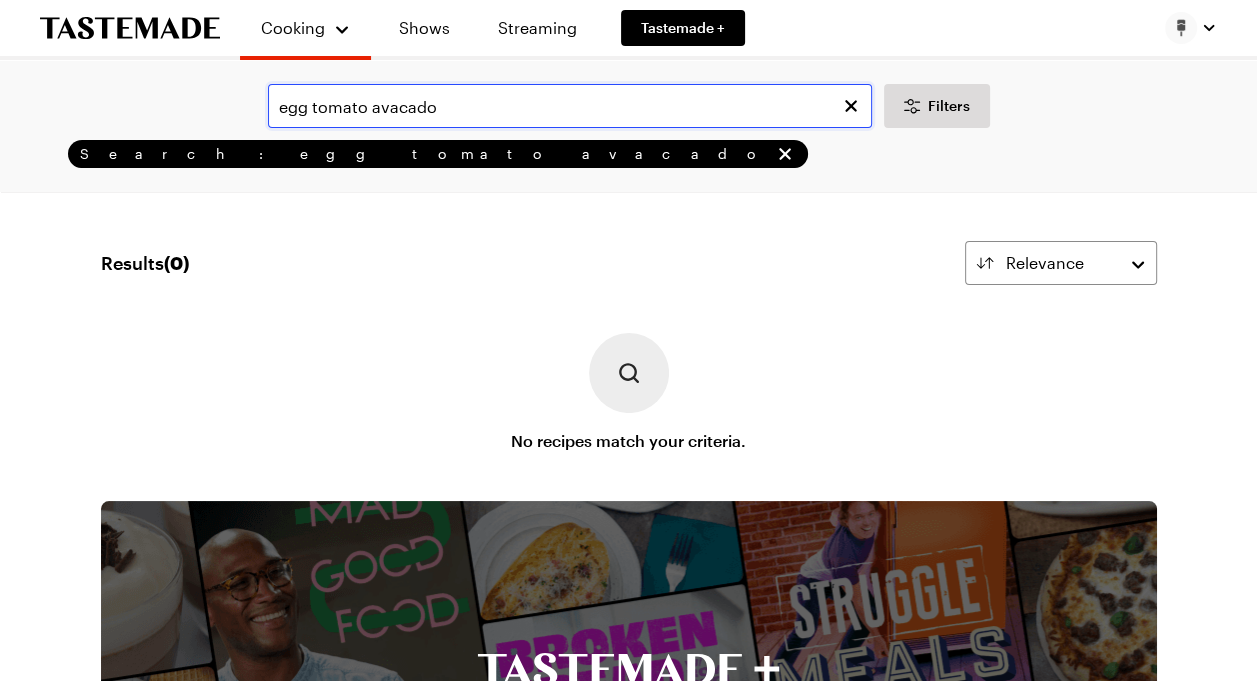 type on "egg tomato avacado" 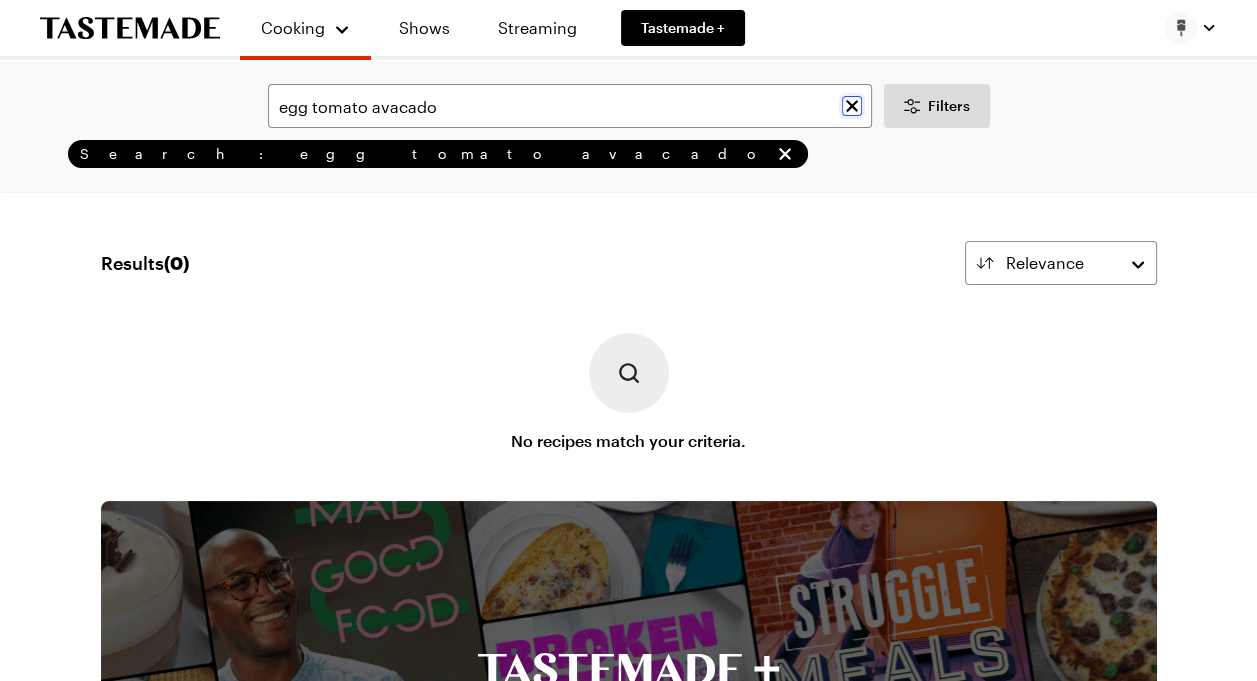 click 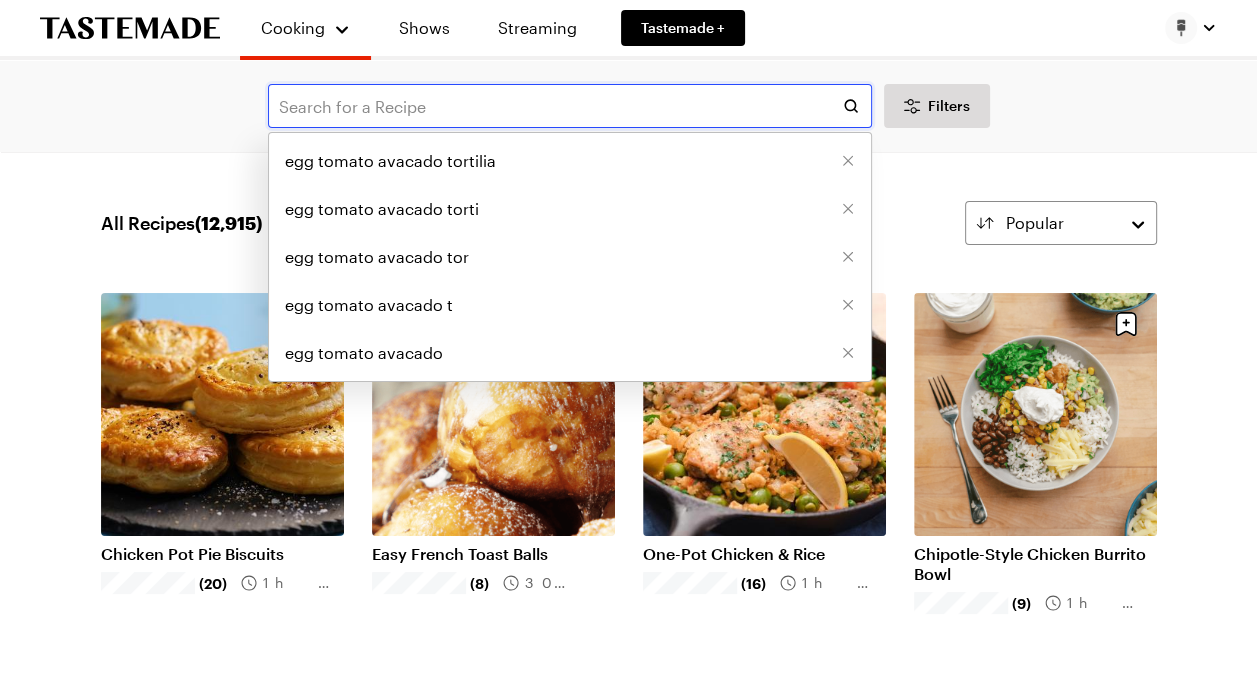 click at bounding box center (570, 106) 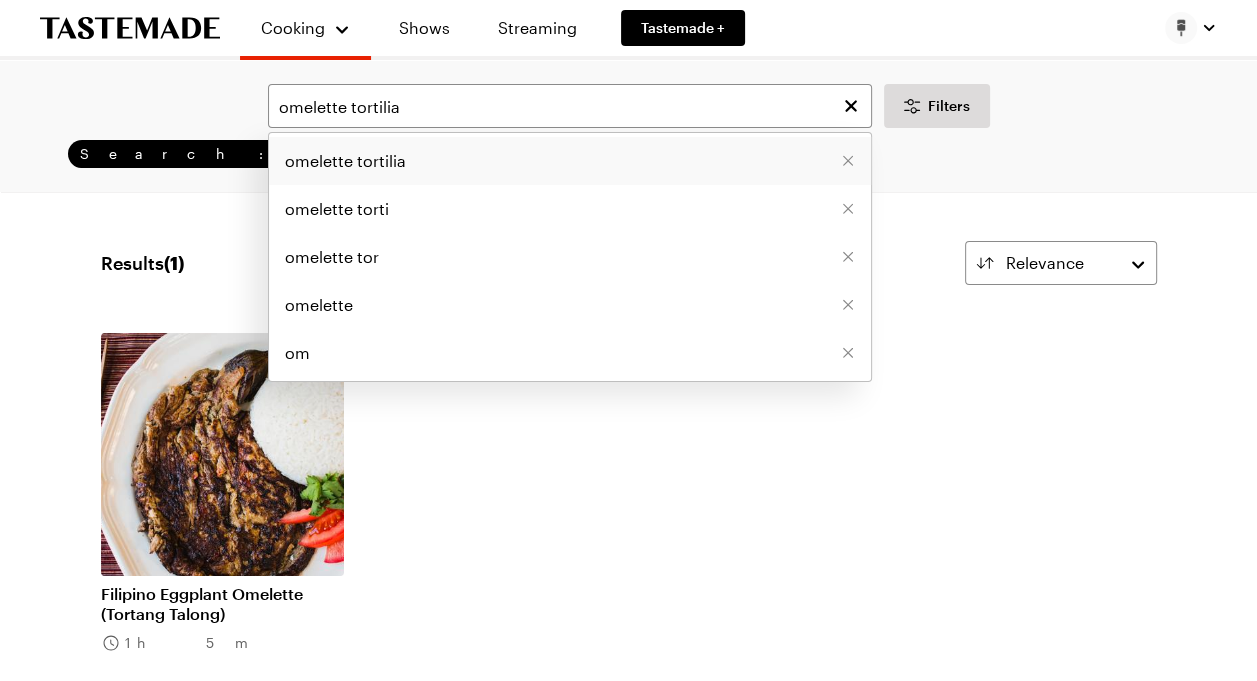 click on "omelette tortilia" at bounding box center (345, 161) 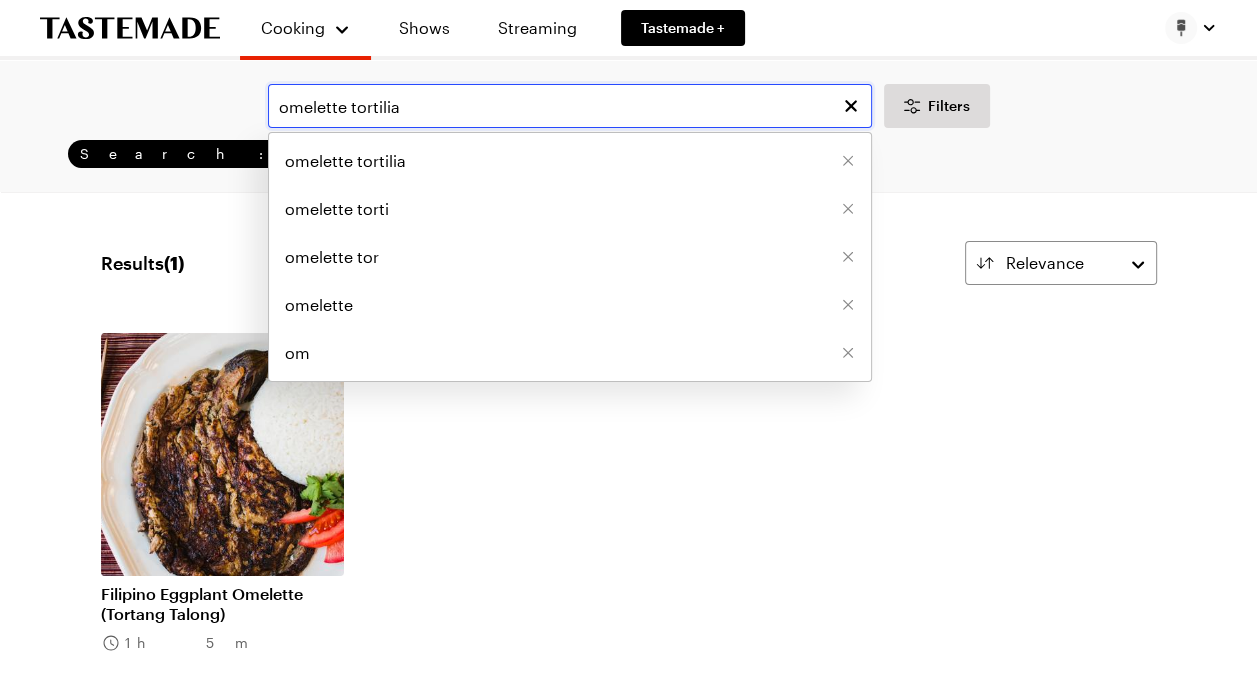 click on "omelette tortilia" at bounding box center [570, 106] 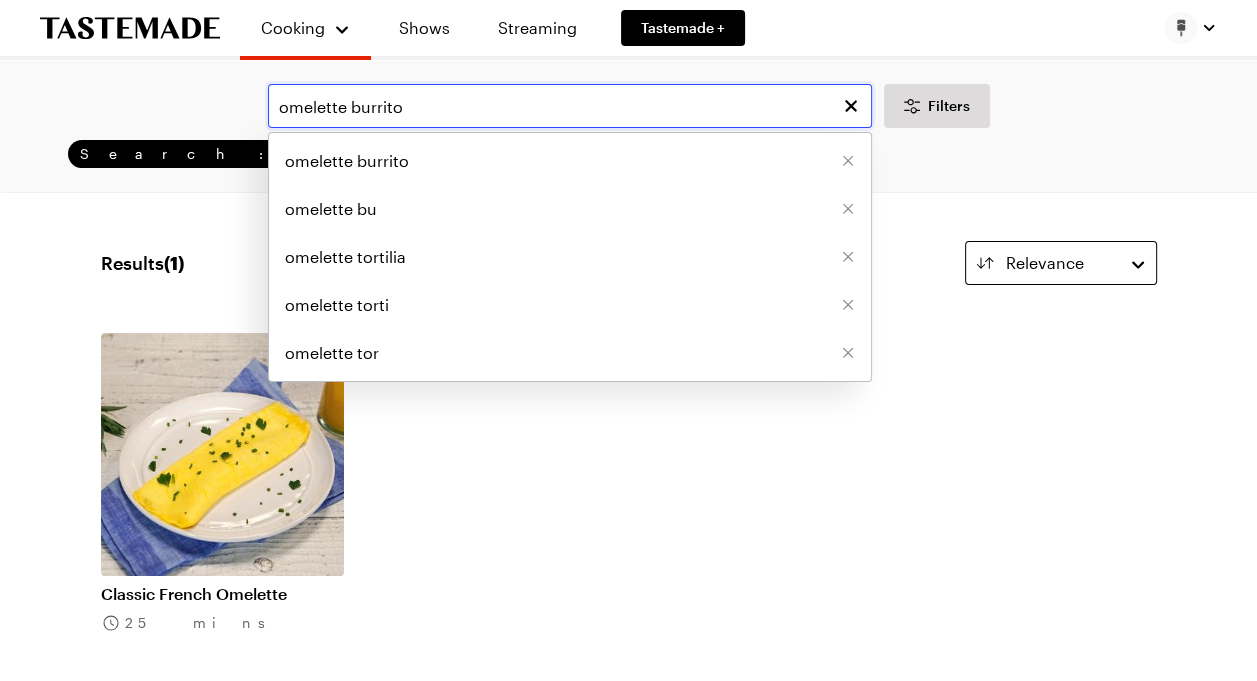 type on "omelette burrito" 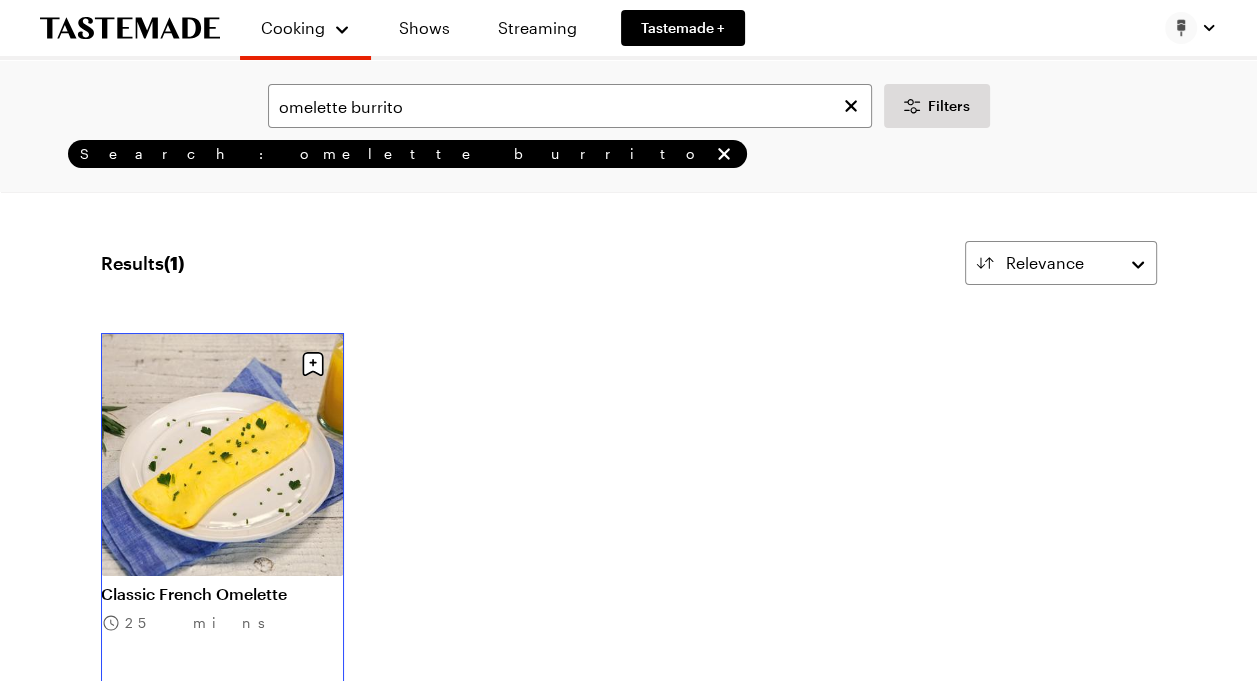 click on "Classic French Omelette" at bounding box center [222, 594] 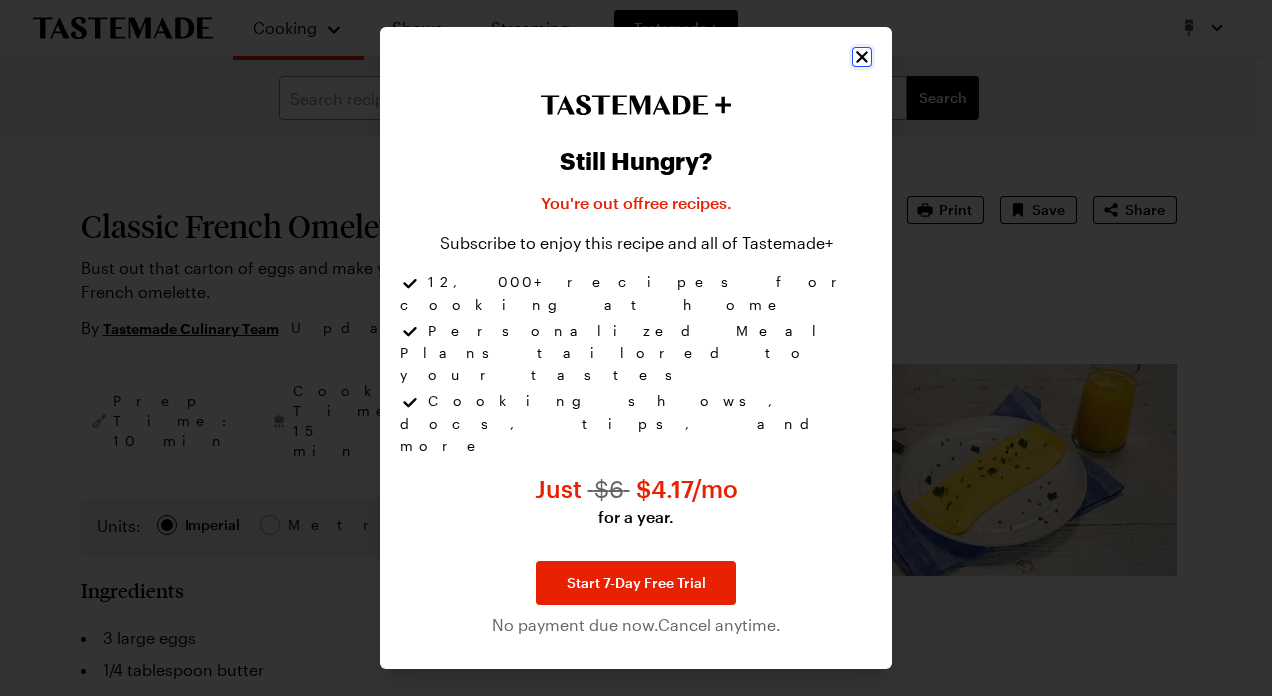 click 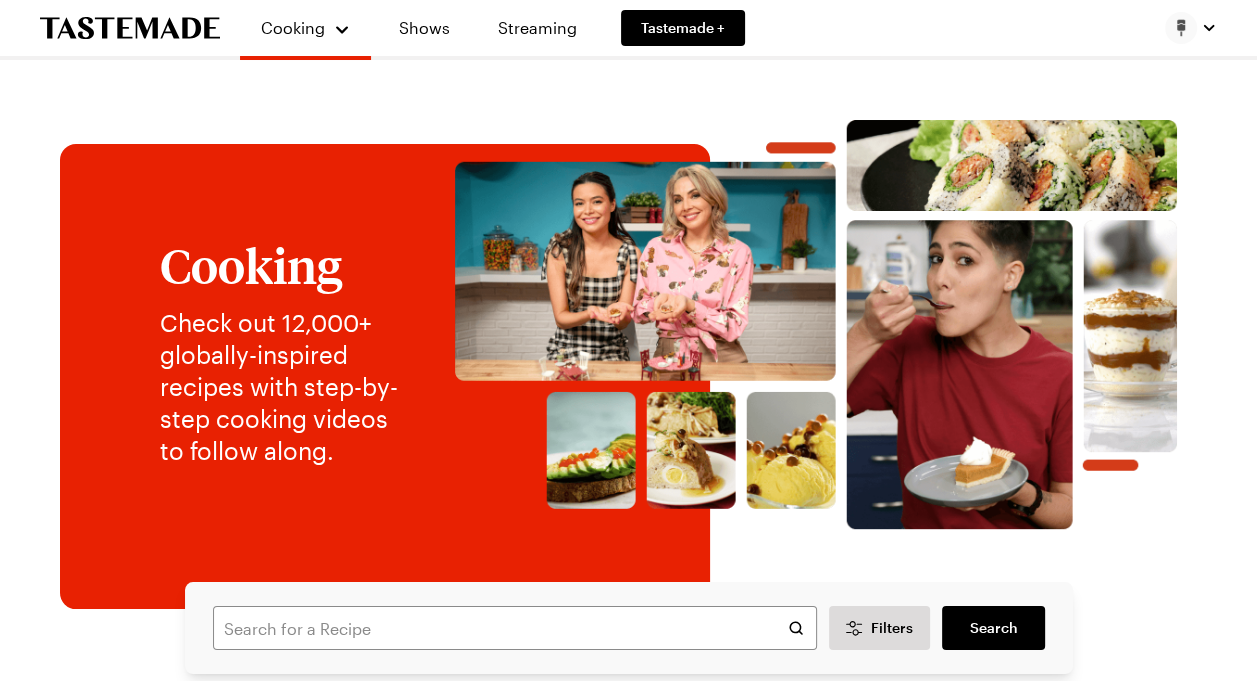 click on "Cooking Check out 12,000+ globally-inspired recipes with step-by-step cooking videos to follow along. Filters Search Search View All Recipes Seasonal Recipes For August Sheet Pan Fig-Dijon Pork Roast with Balsamic Potatoes & Asparagus (288) 45 mins Homemade Ricotta with Tomato Basil Bruschetta (3) 2h 30m Avocado Pasta with Peas and Mint 40 mins Mini Vegan Blackberry Cheesecakes 2h 20m Layered Lasagna Bell Peppers 1h 0m Muscat Grape Tart 45 mins Watermelon Caesar (1) 10 mins Hearty Shakshuka 50 mins View All Recipes Make These Tonight View full content for Grill Week Eats Grill Week Eats Grill Week Eats View full content for Weeknight Favorites Weeknight Favorites Explore Recipes View full content for Recipes by Jamie Oliver Recipes by Jamie Oliver Recipes by Jamie Oliver View full content for Pasta Picks Pasta Picks Explore Recipes View full content for Veggie-Forward Flavors Veggie-Forward Flavors Explore Recipes View full content for Clean Eating Clean Eating Explore Recipes Struggle Meals Explore Recipes" at bounding box center (628, 2005) 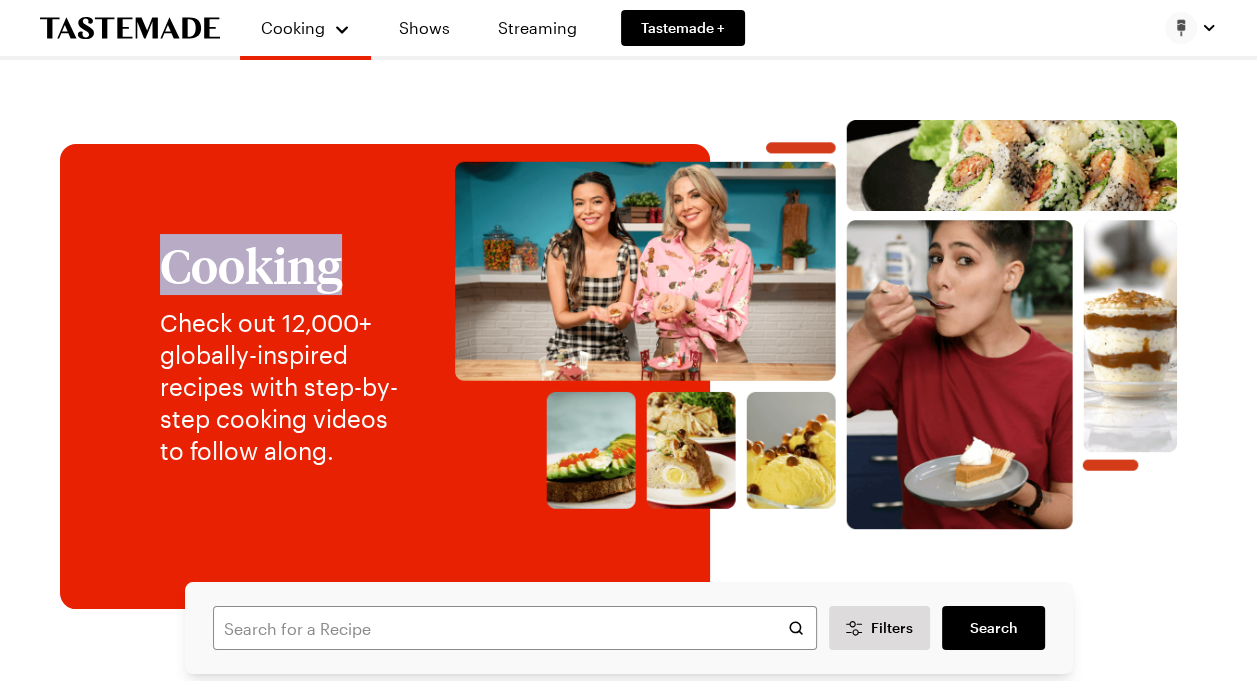 click on "Cooking Check out 12,000+ globally-inspired recipes with step-by-step cooking videos to follow along. Filters Search Search View All Recipes Seasonal Recipes For August Sheet Pan Fig-Dijon Pork Roast with Balsamic Potatoes & Asparagus (288) 45 mins Homemade Ricotta with Tomato Basil Bruschetta (3) 2h 30m Avocado Pasta with Peas and Mint 40 mins Mini Vegan Blackberry Cheesecakes 2h 20m Layered Lasagna Bell Peppers 1h 0m Muscat Grape Tart 45 mins Watermelon Caesar (1) 10 mins Hearty Shakshuka 50 mins View All Recipes Make These Tonight View full content for Grill Week Eats Grill Week Eats Grill Week Eats View full content for Weeknight Favorites Weeknight Favorites Explore Recipes View full content for Recipes by Jamie Oliver Recipes by Jamie Oliver Recipes by Jamie Oliver View full content for Pasta Picks Pasta Picks Explore Recipes View full content for Veggie-Forward Flavors Veggie-Forward Flavors Explore Recipes View full content for Clean Eating Clean Eating Explore Recipes Struggle Meals Explore Recipes" at bounding box center (628, 2005) 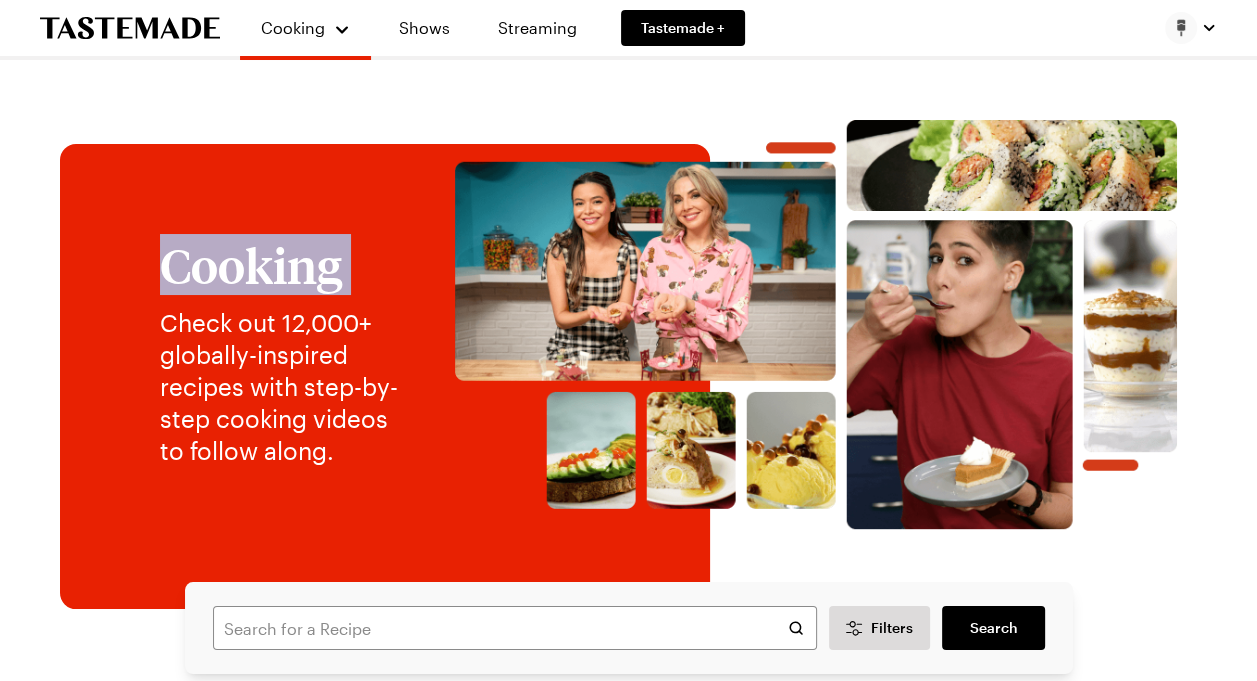 click on "Cooking Check out 12,000+ globally-inspired recipes with step-by-step cooking videos to follow along. Filters Search Search View All Recipes Seasonal Recipes For August Sheet Pan Fig-Dijon Pork Roast with Balsamic Potatoes & Asparagus (288) 45 mins Homemade Ricotta with Tomato Basil Bruschetta (3) 2h 30m Avocado Pasta with Peas and Mint 40 mins Mini Vegan Blackberry Cheesecakes 2h 20m Layered Lasagna Bell Peppers 1h 0m Muscat Grape Tart 45 mins Watermelon Caesar (1) 10 mins Hearty Shakshuka 50 mins View All Recipes Make These Tonight View full content for Grill Week Eats Grill Week Eats Grill Week Eats View full content for Weeknight Favorites Weeknight Favorites Explore Recipes View full content for Recipes by Jamie Oliver Recipes by Jamie Oliver Recipes by Jamie Oliver View full content for Pasta Picks Pasta Picks Explore Recipes View full content for Veggie-Forward Flavors Veggie-Forward Flavors Explore Recipes View full content for Clean Eating Clean Eating Explore Recipes Struggle Meals Explore Recipes" at bounding box center (628, 2005) 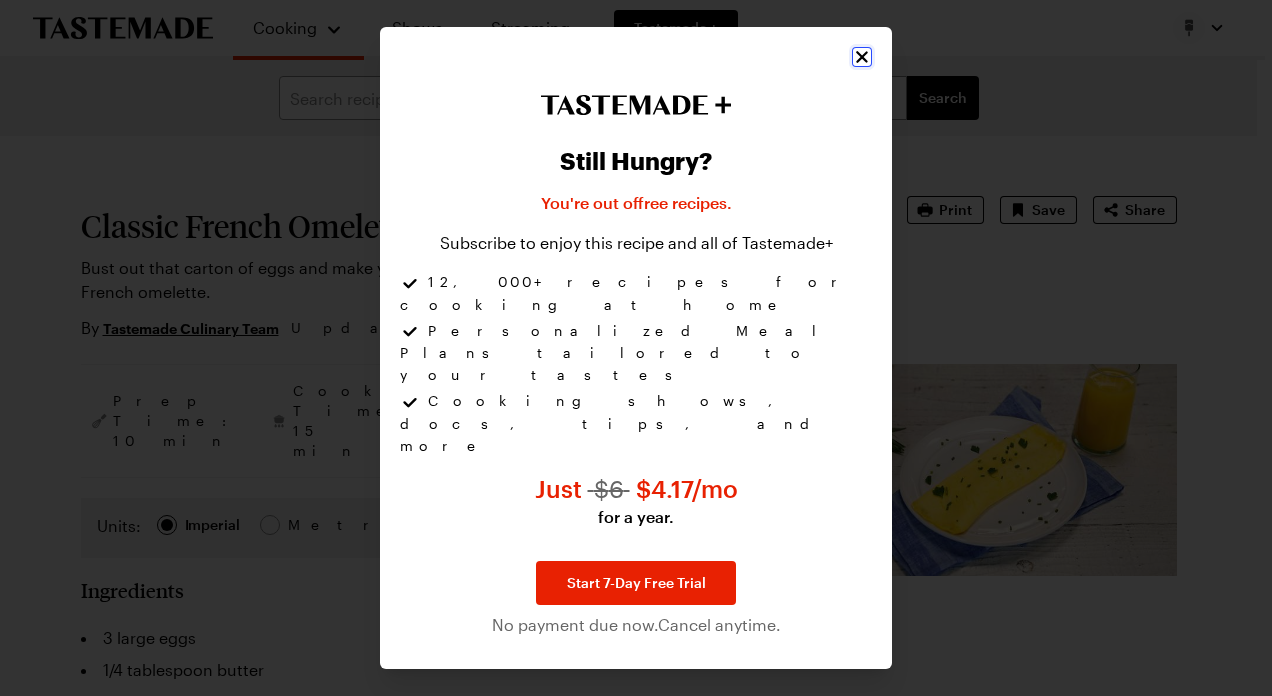click 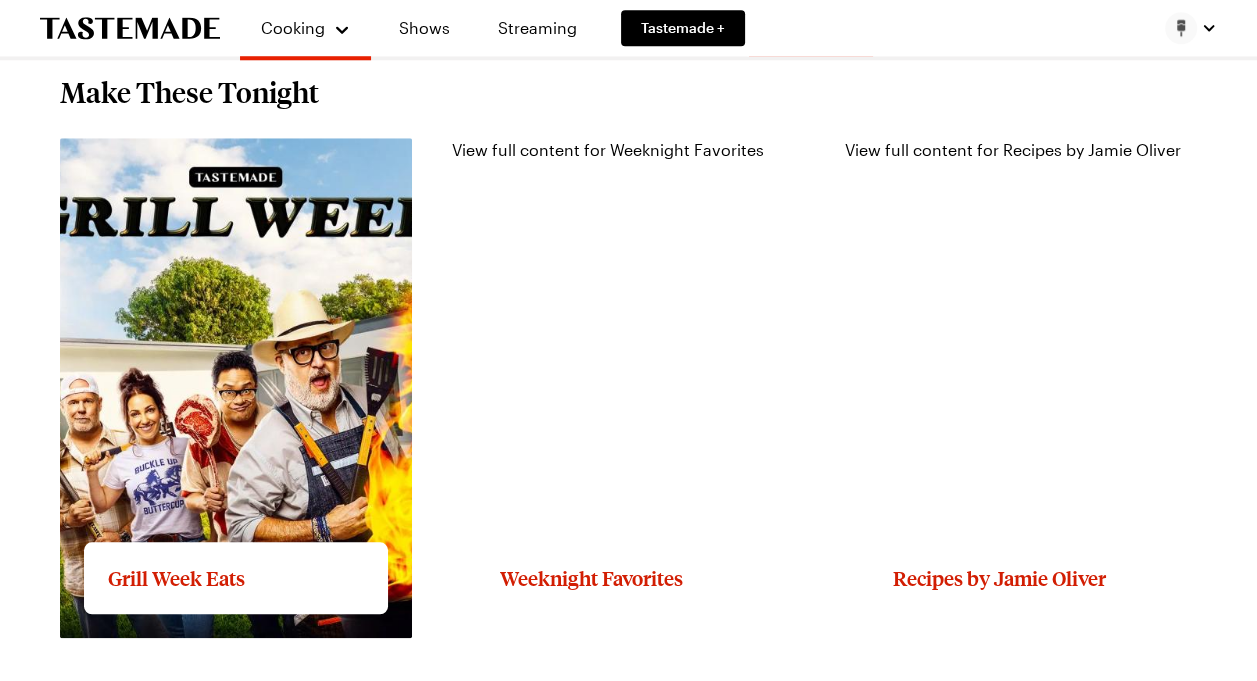 scroll, scrollTop: 1660, scrollLeft: 0, axis: vertical 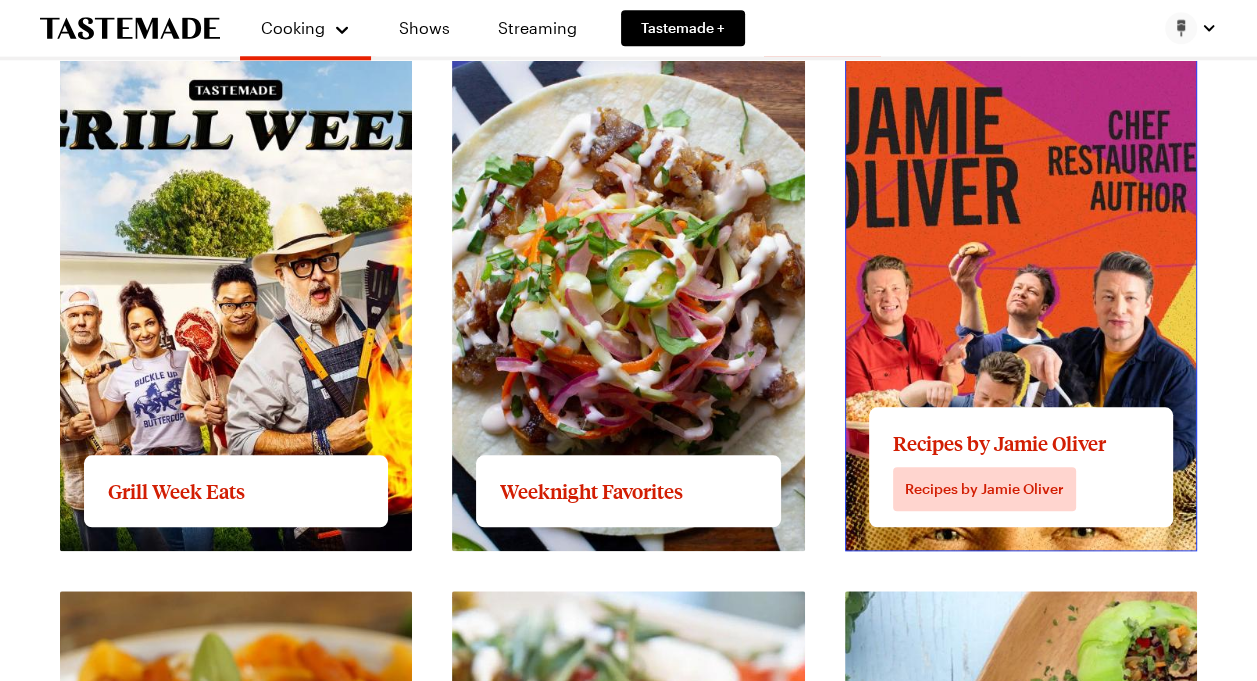 click on "View full content for Recipes by Jamie Oliver" at bounding box center [1013, 62] 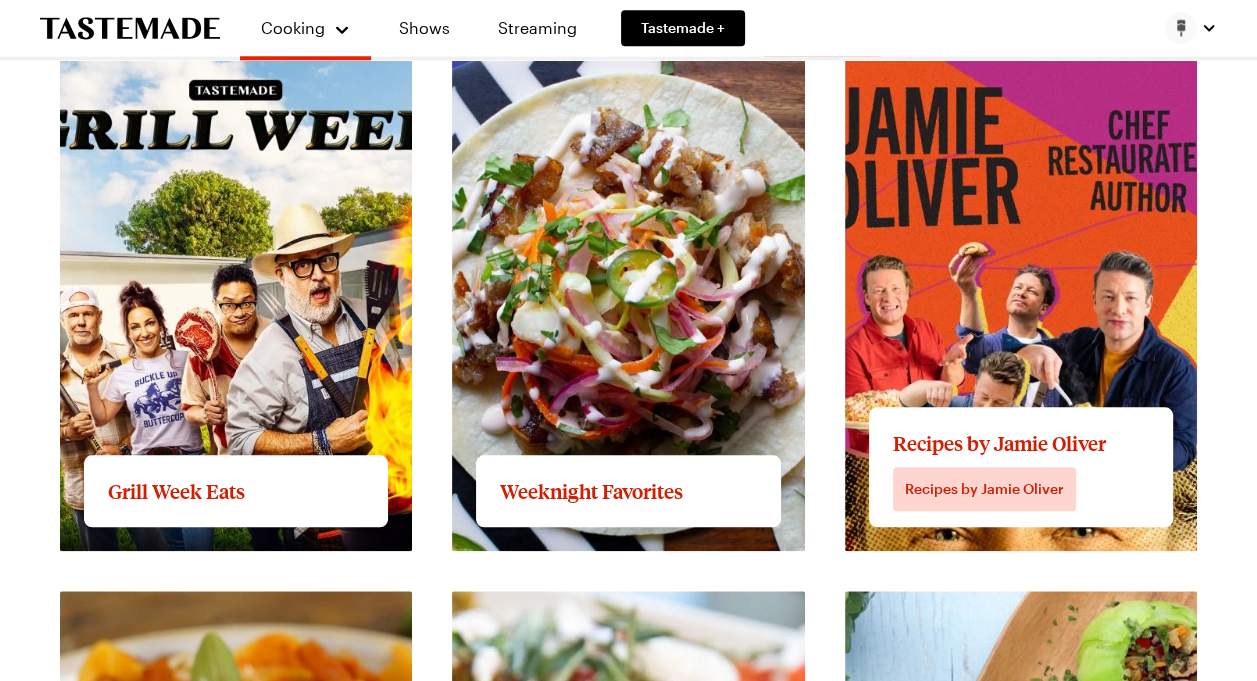 scroll, scrollTop: 0, scrollLeft: 0, axis: both 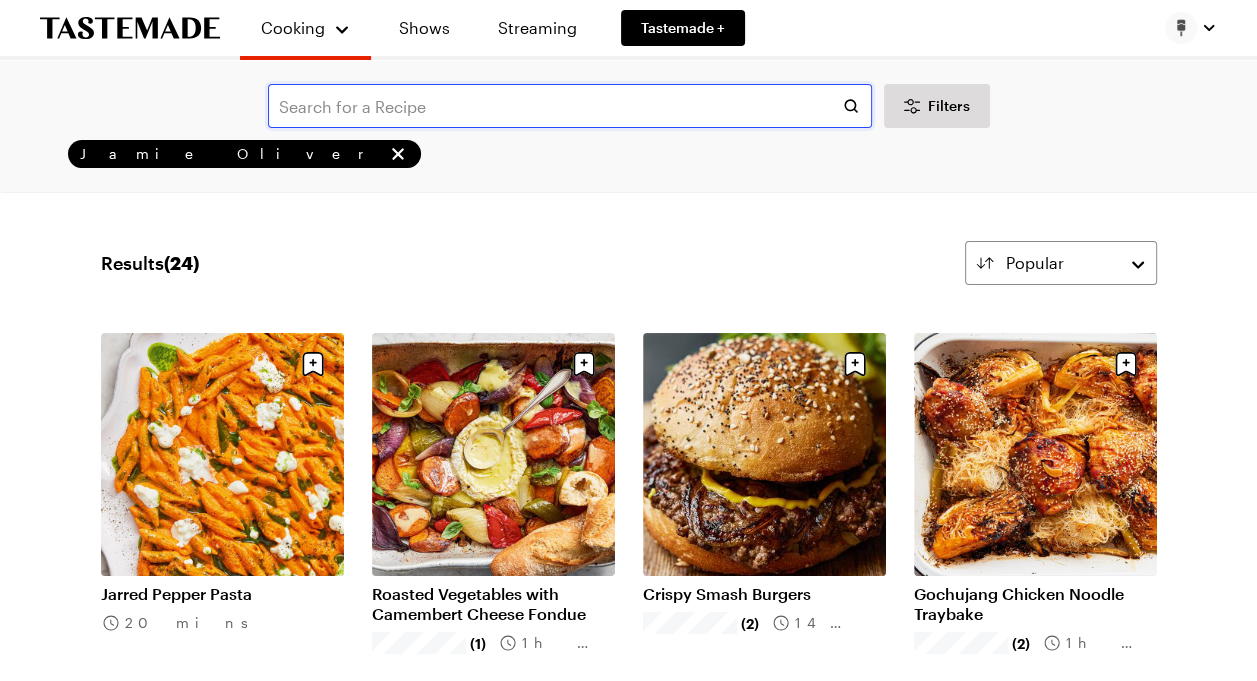 click at bounding box center (570, 106) 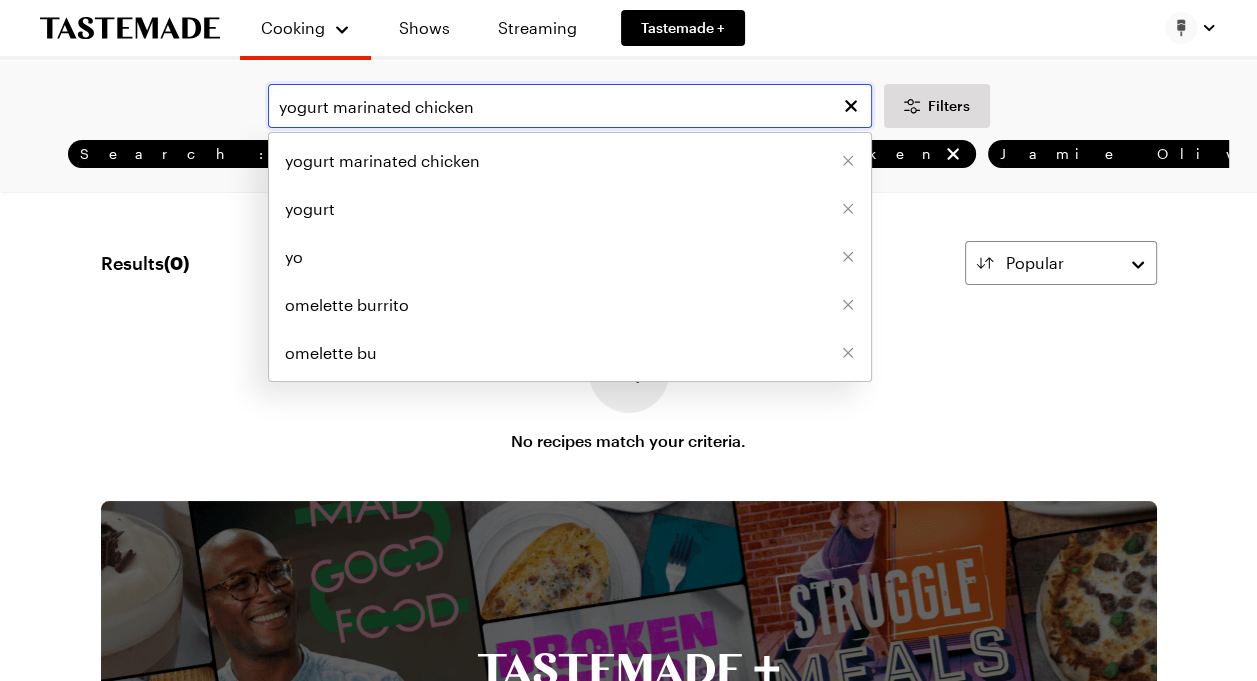 drag, startPoint x: 484, startPoint y: 101, endPoint x: 263, endPoint y: 84, distance: 221.65288 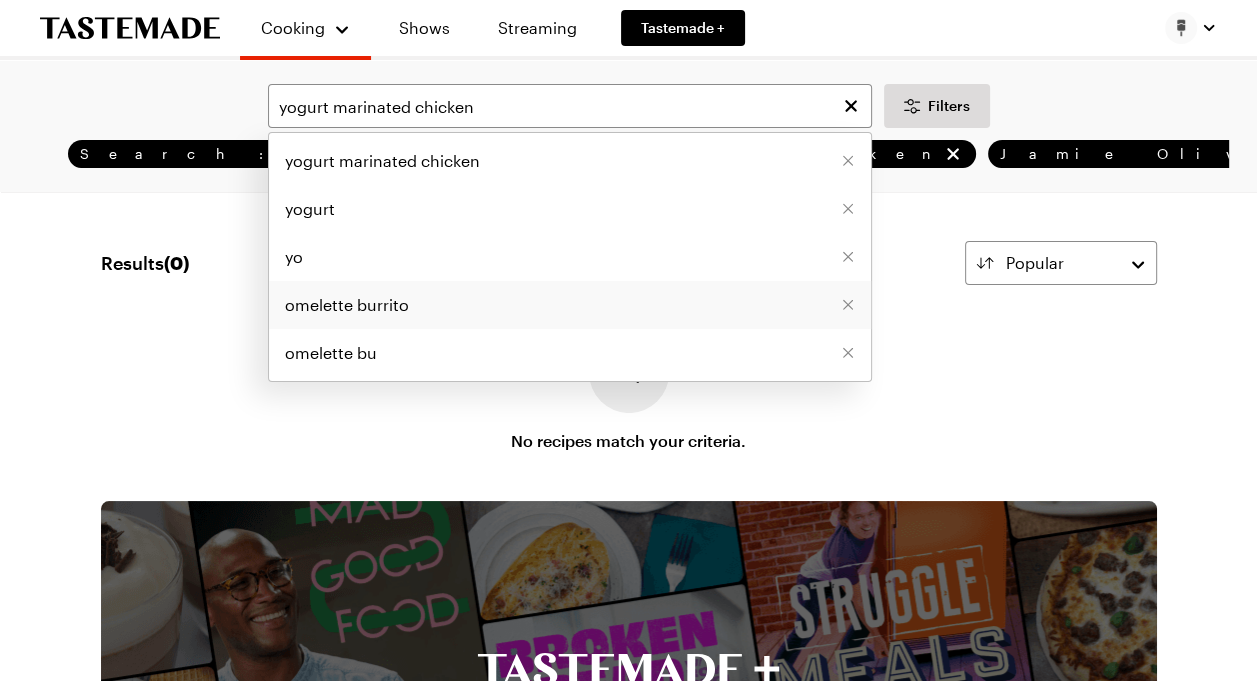 click on "omelette burrito" at bounding box center (347, 305) 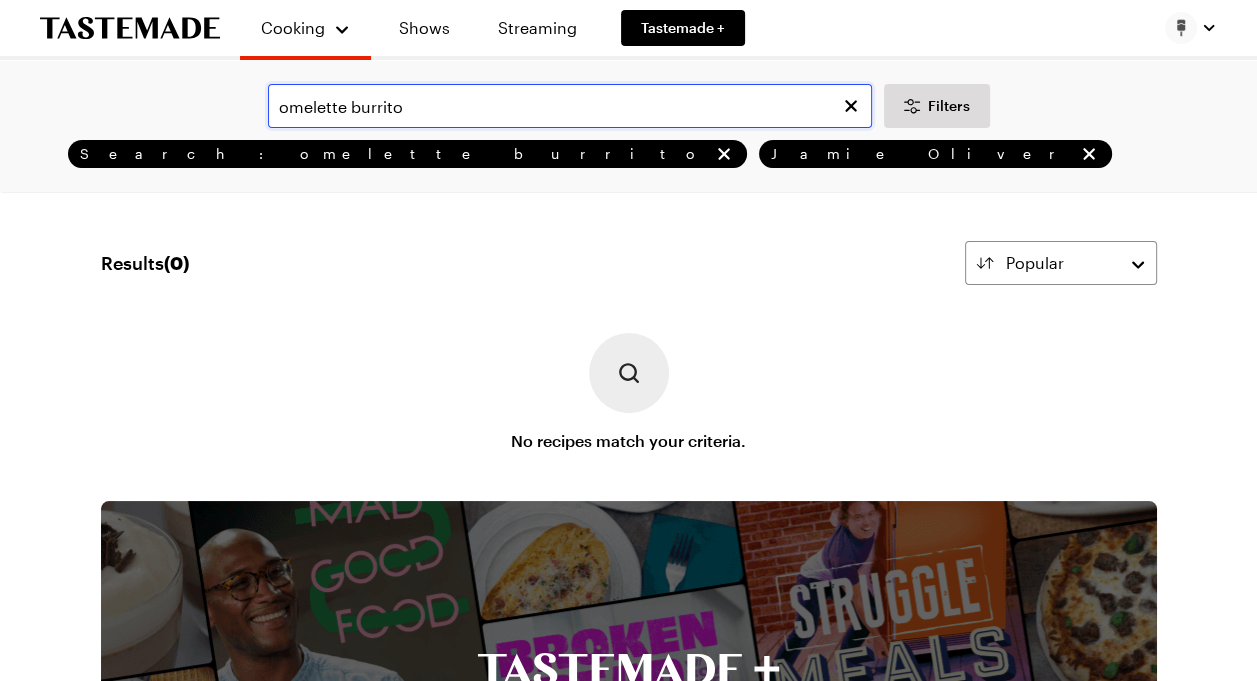 click on "omelette burrito" at bounding box center [570, 106] 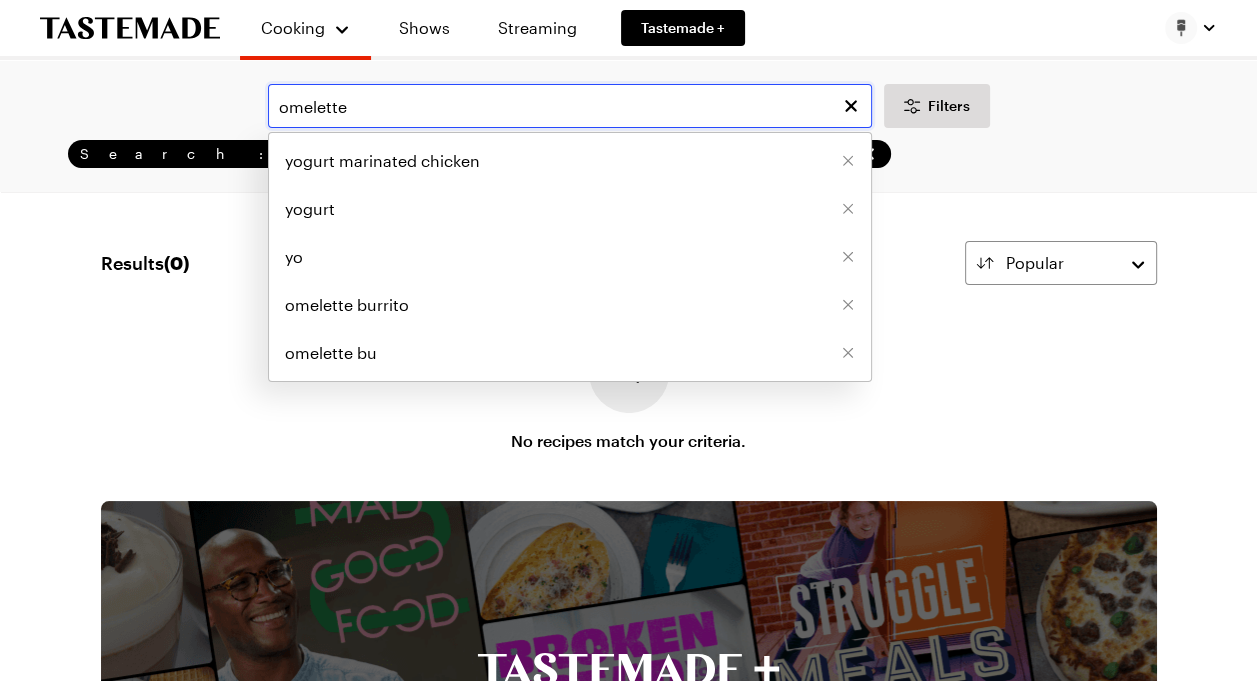 type on "omelette" 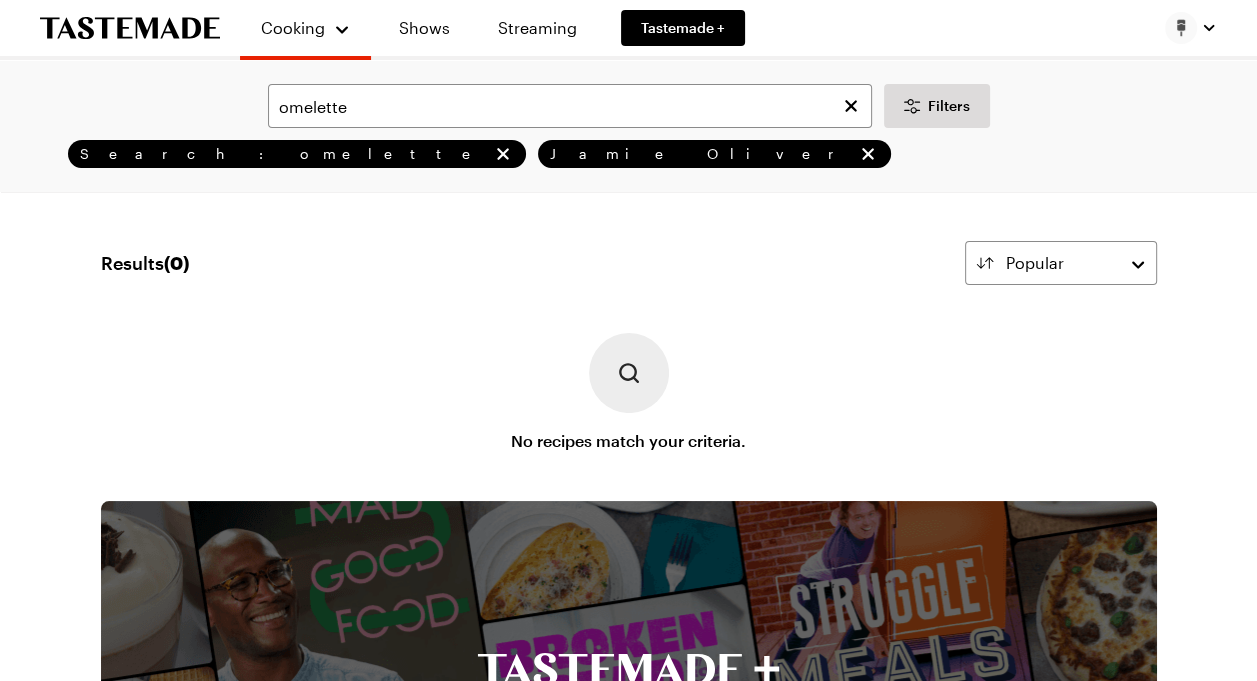 click at bounding box center [629, 373] 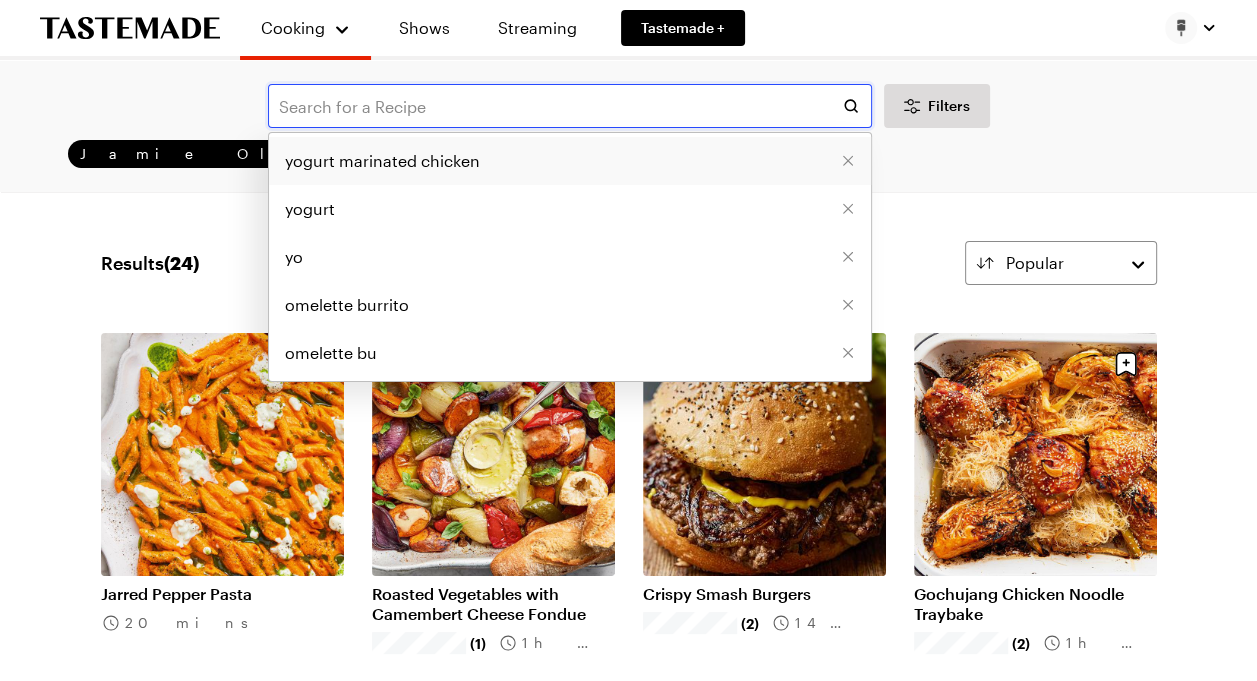type 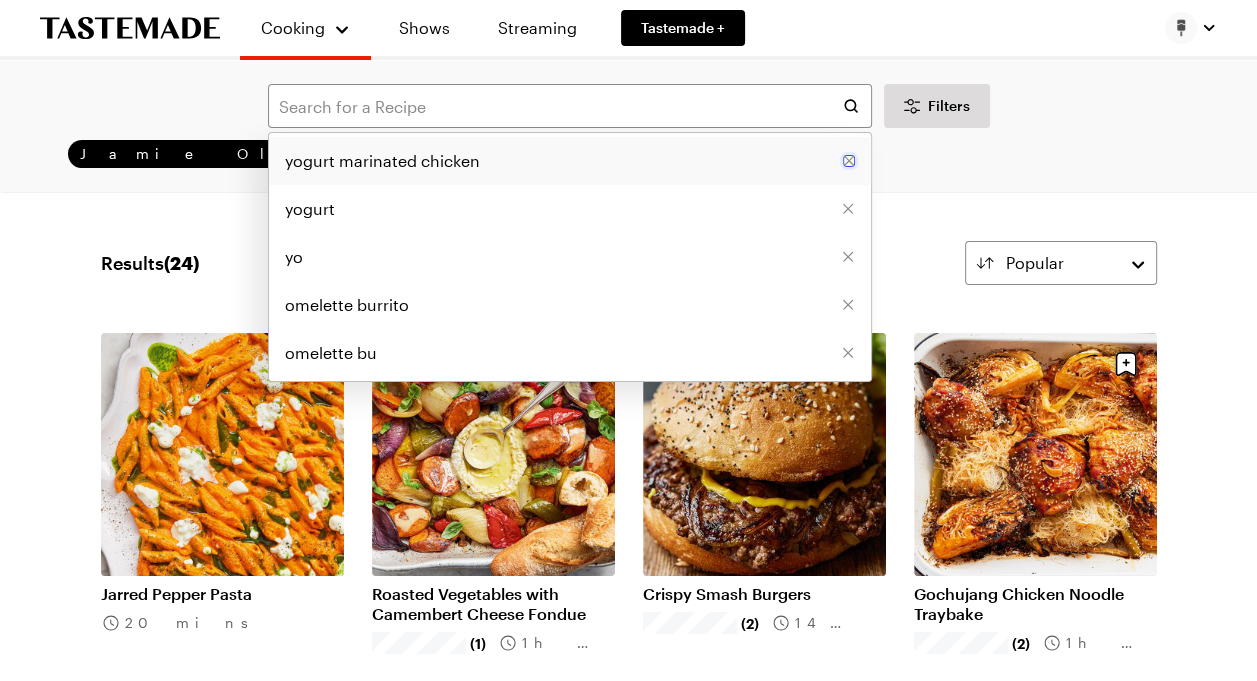 click 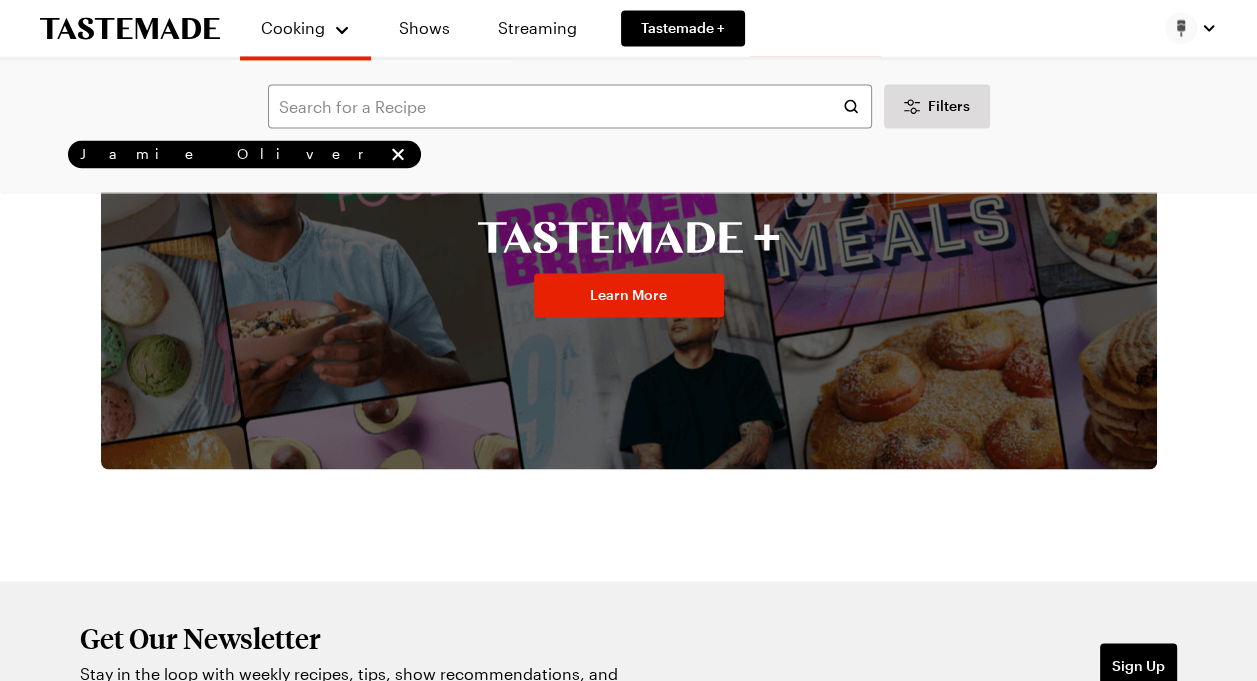 scroll, scrollTop: 2762, scrollLeft: 0, axis: vertical 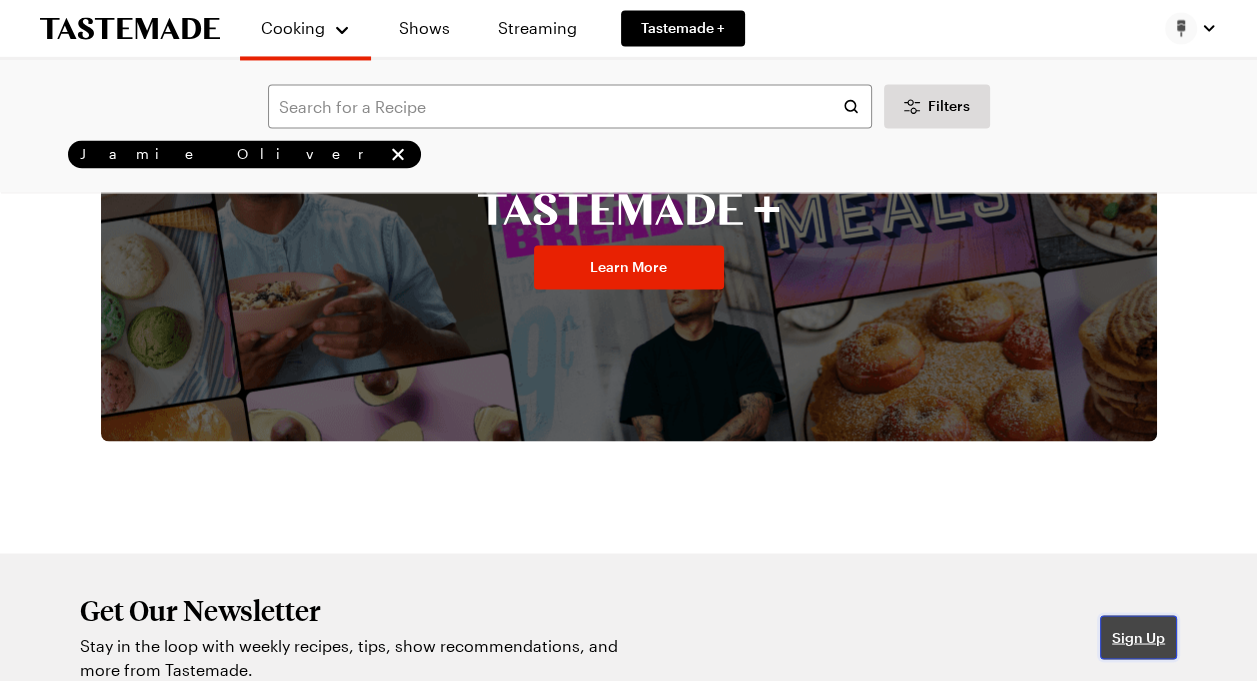 click on "Sign Up" at bounding box center [1138, 637] 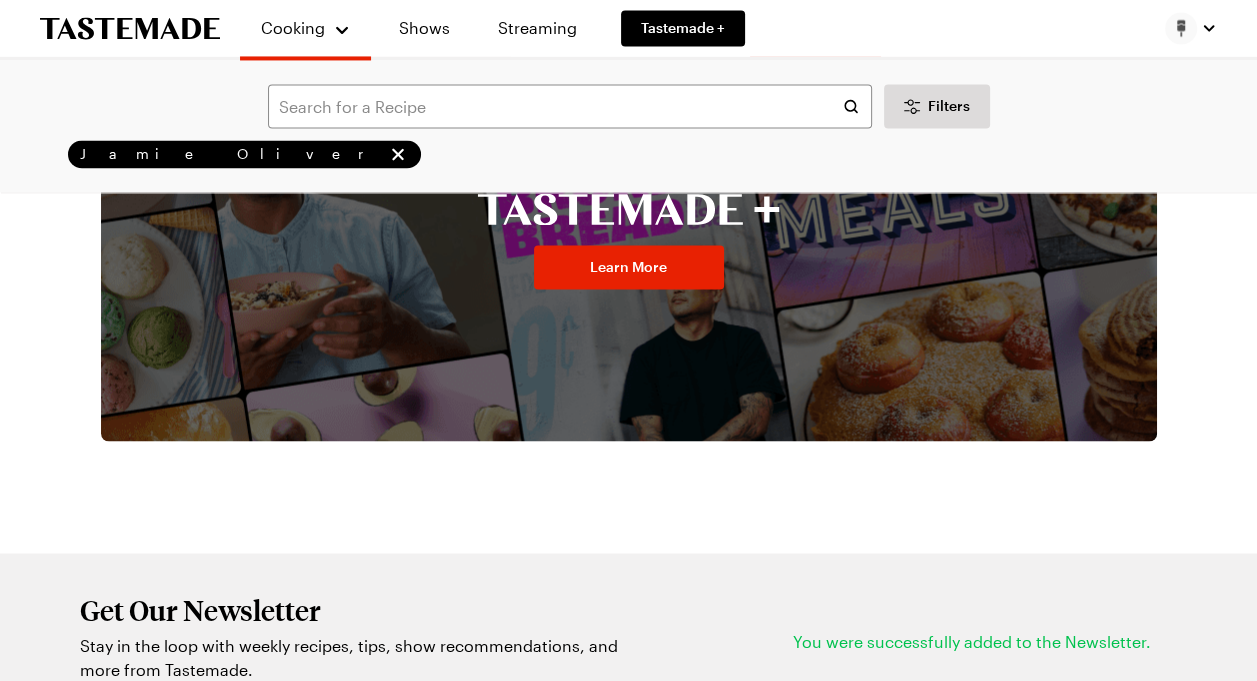 scroll, scrollTop: 0, scrollLeft: 0, axis: both 